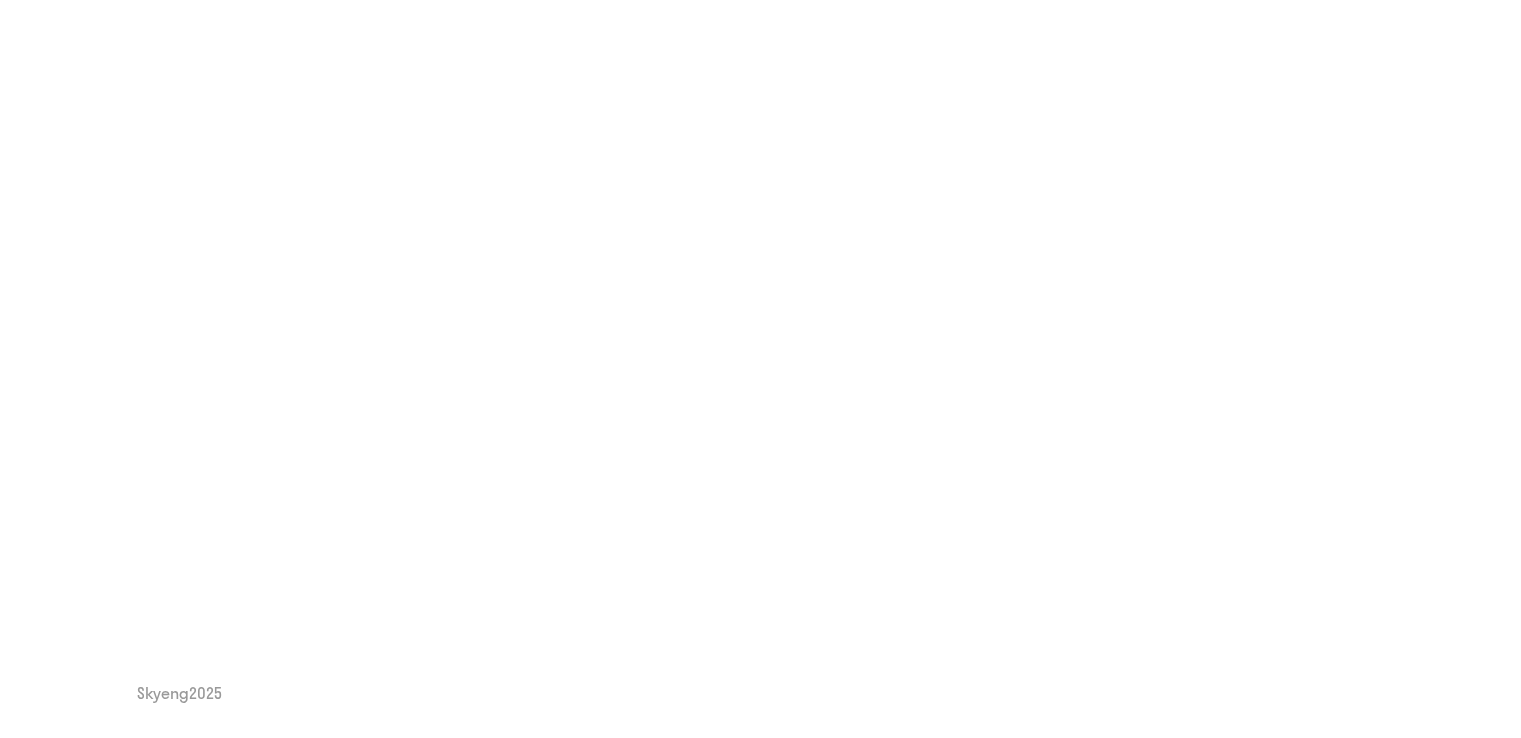 scroll, scrollTop: 0, scrollLeft: 0, axis: both 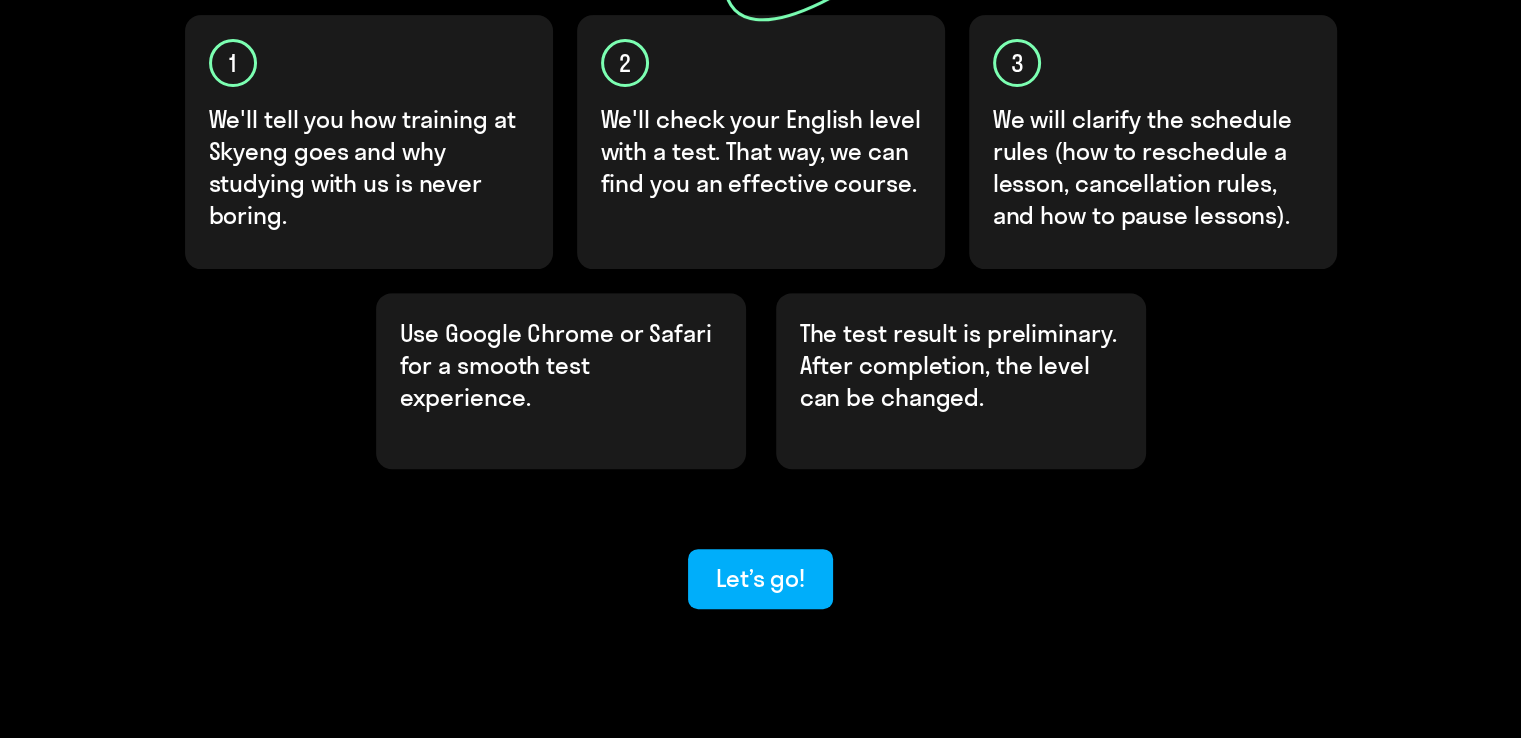 click on "Find out your English level, to start learning at Skyeng We'll learn about each other without calls. We are waiting for you, even if you're in pajamas, on the subway, or in pajamas on the subway.
1 We'll tell you how training at Skyeng goes and why studying with us is never boring. 2 We'll check your English level with a test. That way, we can find you an effective course. 3 We will clarify the schedule rules (how to reschedule a lesson, cancellation rules, and how to pause lessons). Use Google Chrome or Safari for a smooth test experience. The test result is preliminary. After completion, the level can be changed. Let’s go! Skyeng  2025" at bounding box center (760, 70) 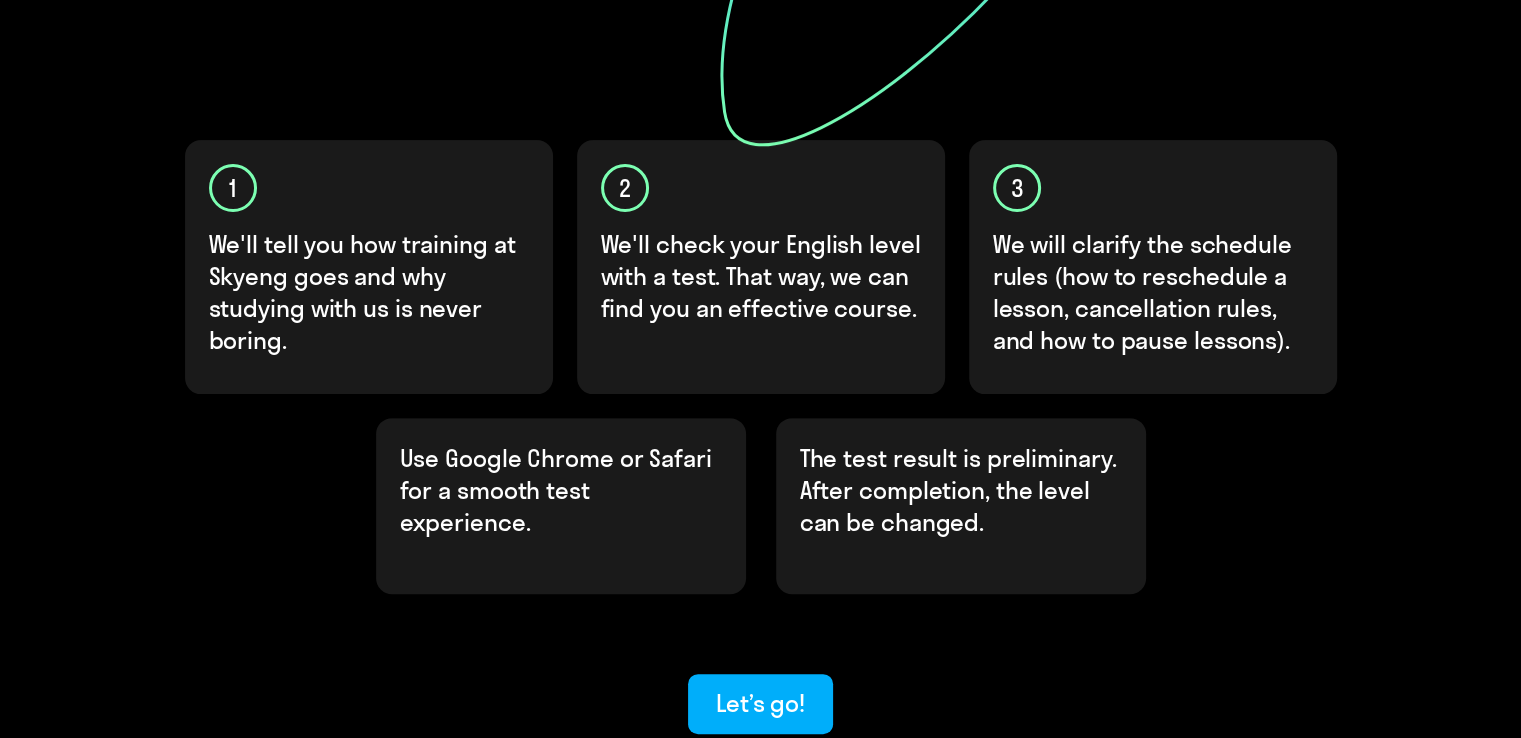 scroll, scrollTop: 668, scrollLeft: 0, axis: vertical 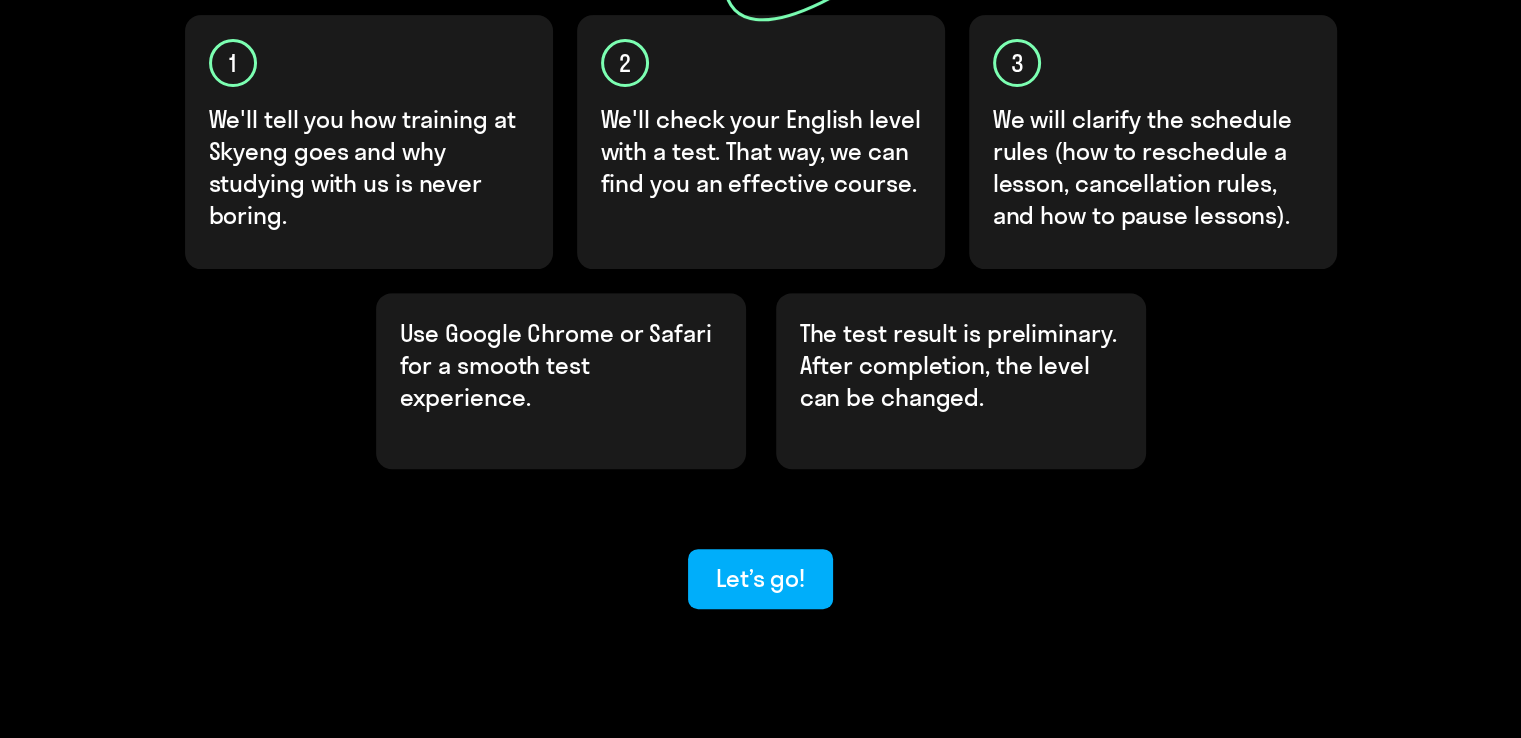 click on "Let’s go!" 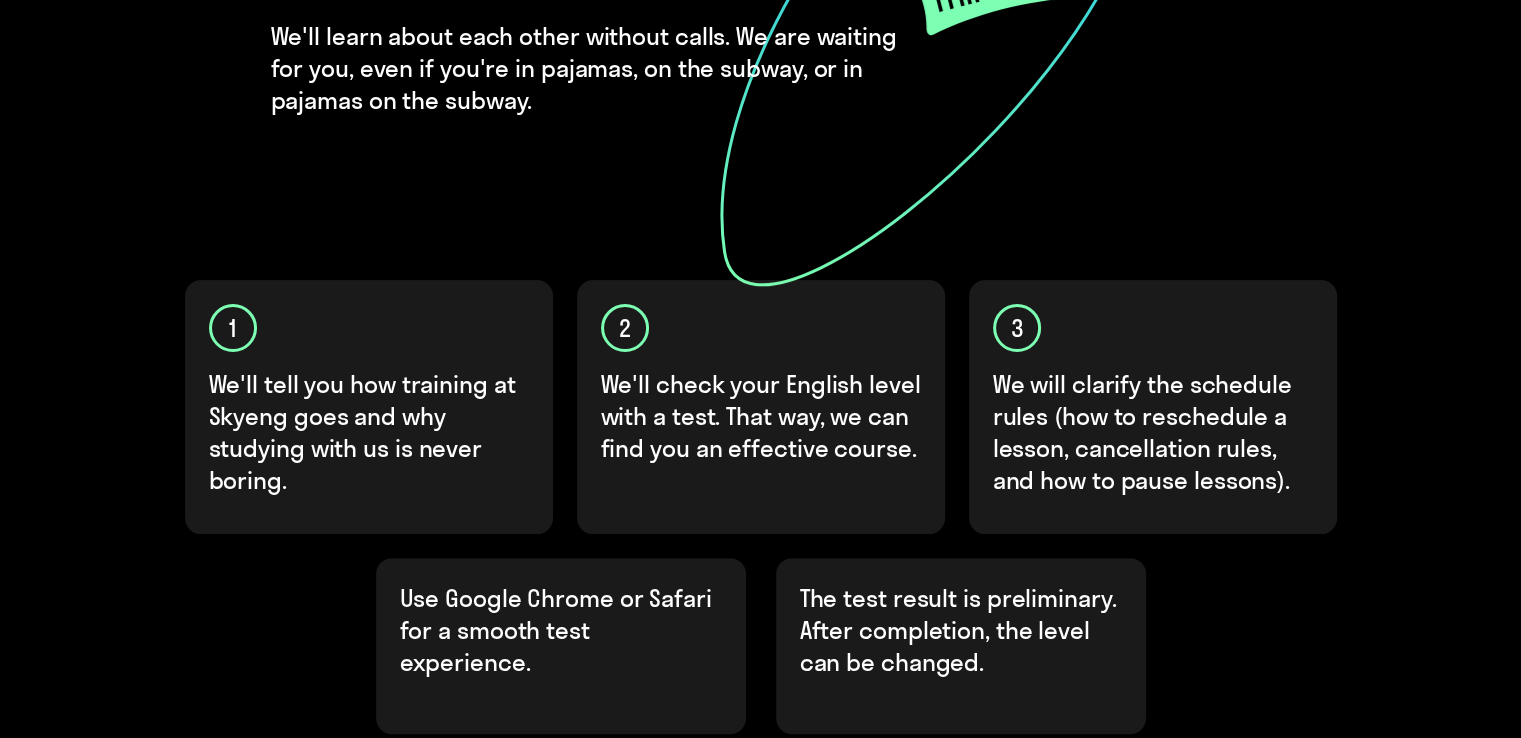 scroll, scrollTop: 668, scrollLeft: 0, axis: vertical 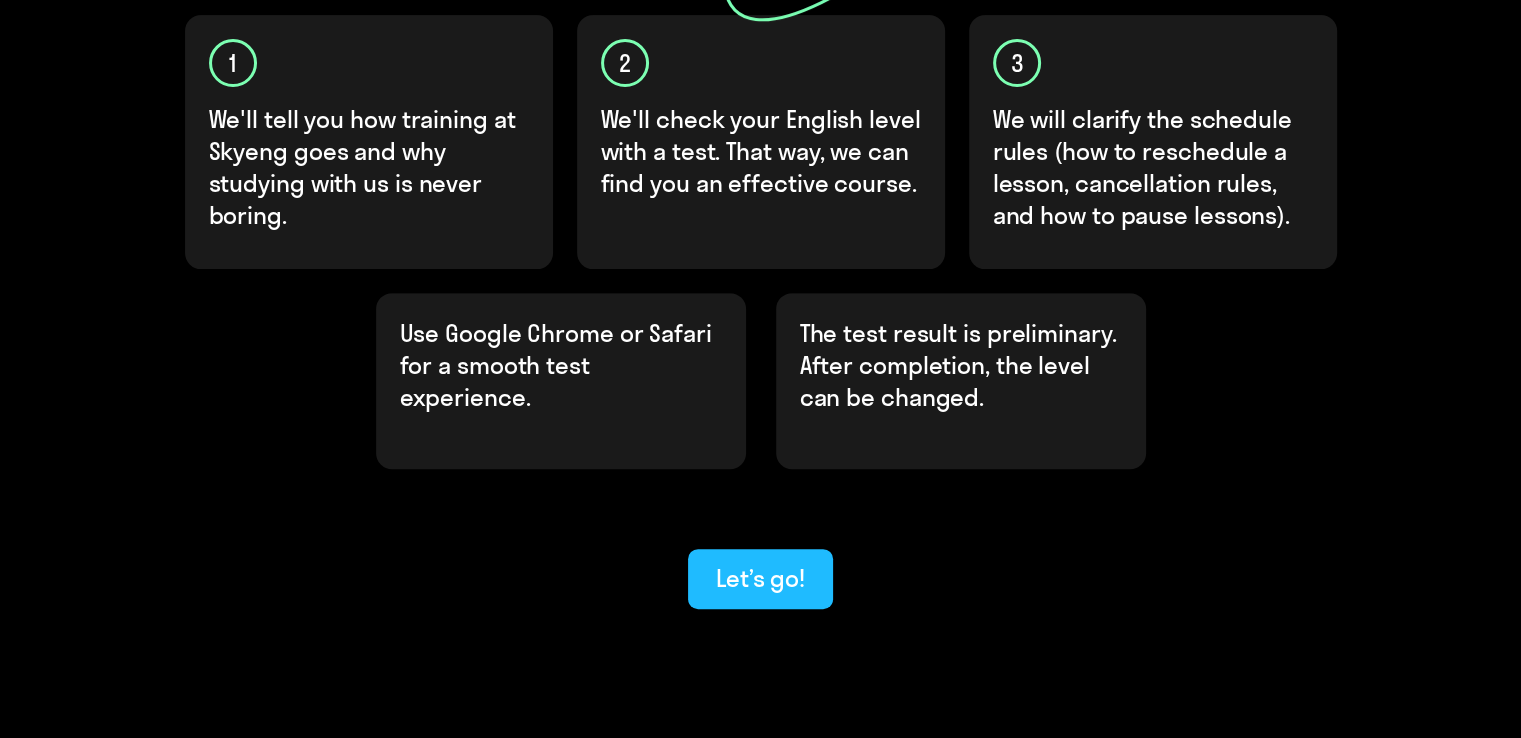 click on "Let’s go!" 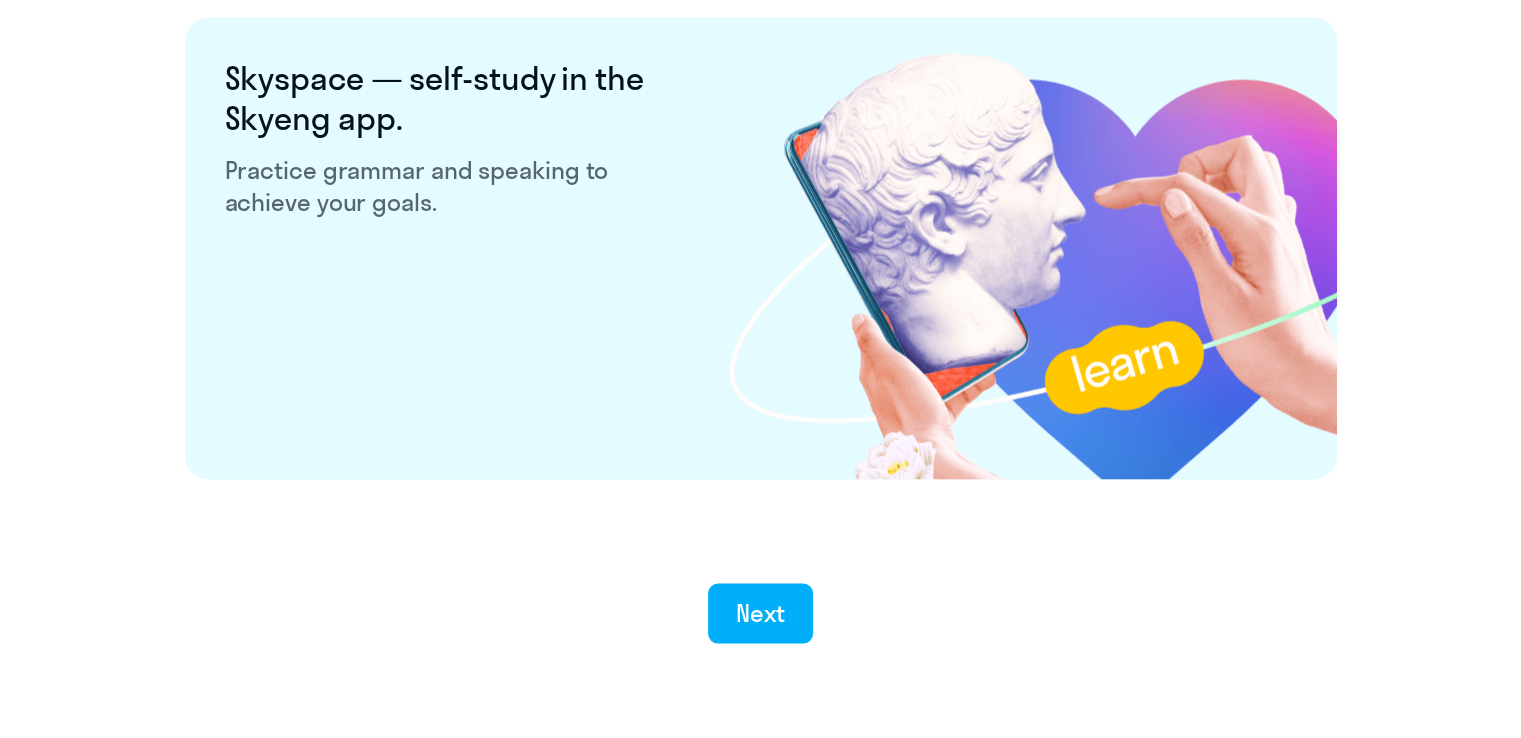 scroll, scrollTop: 3897, scrollLeft: 0, axis: vertical 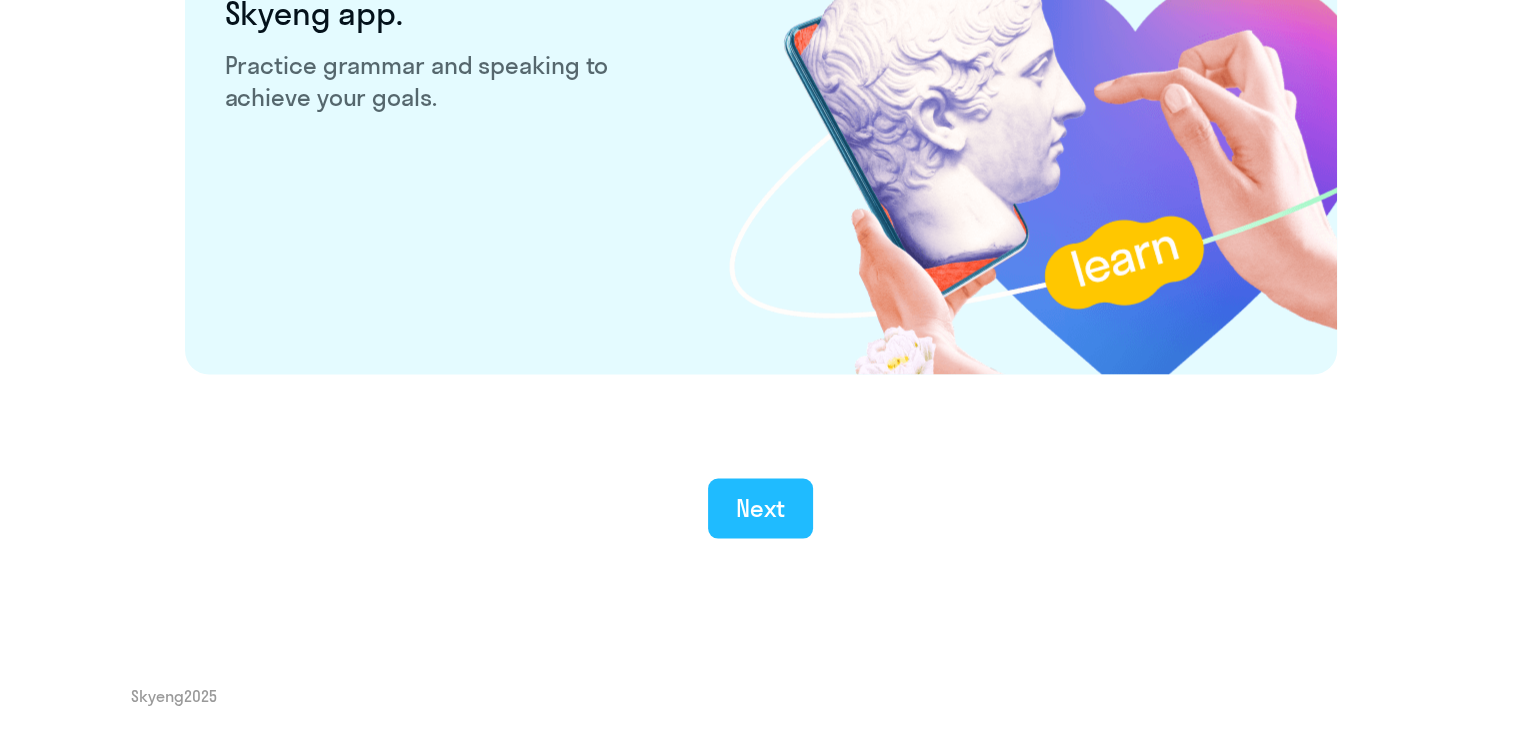 click on "Next" 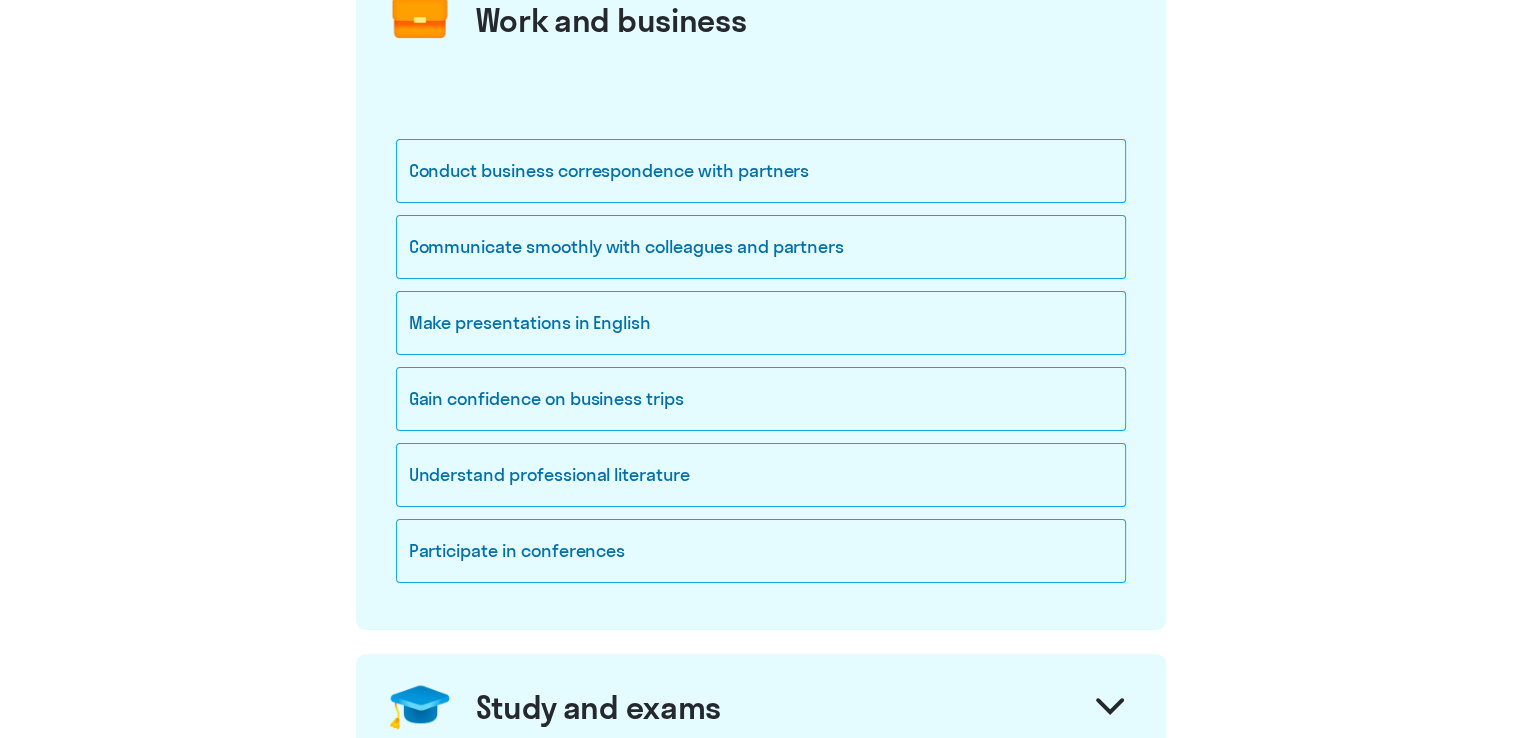 scroll, scrollTop: 300, scrollLeft: 0, axis: vertical 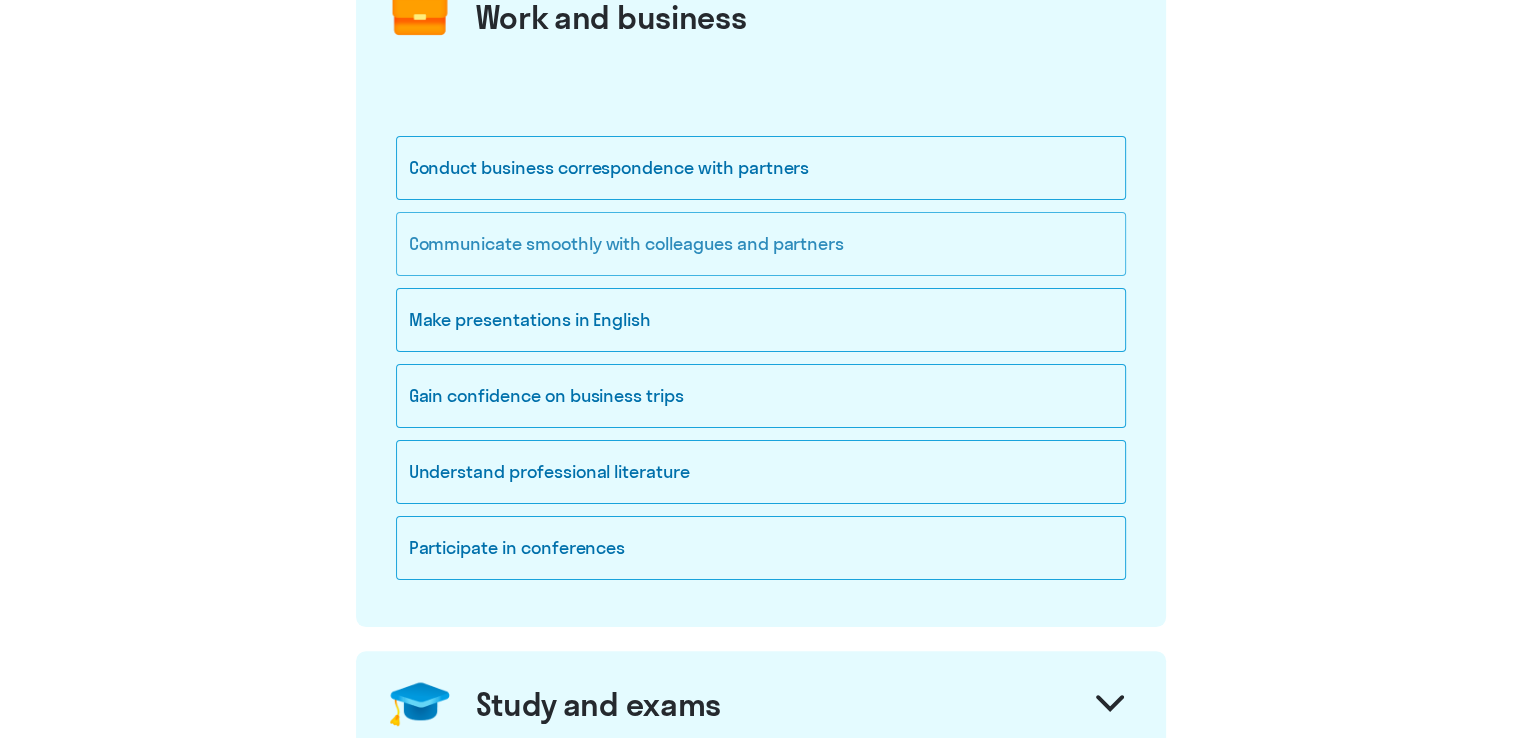click on "Communicate smoothly with colleagues and partners" 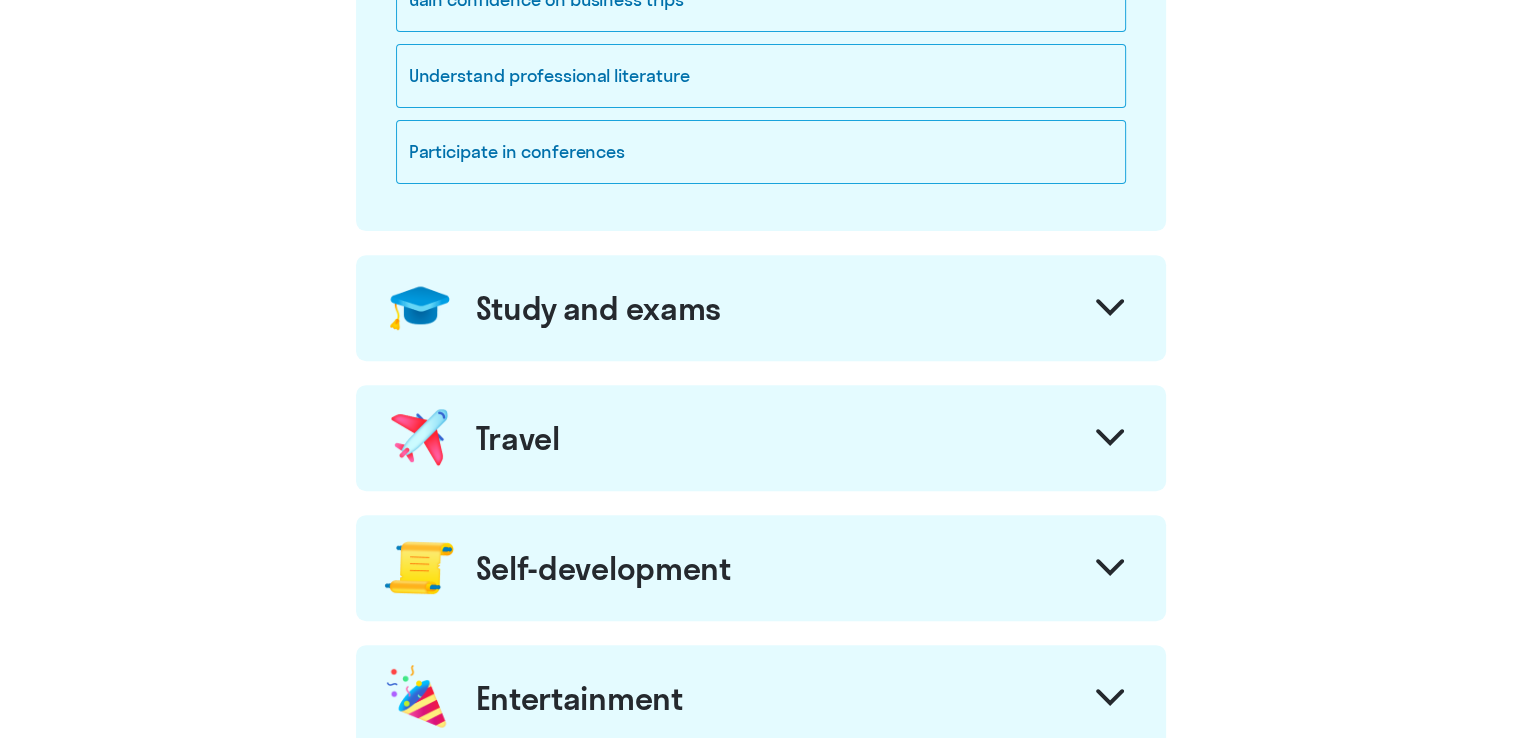 scroll, scrollTop: 700, scrollLeft: 0, axis: vertical 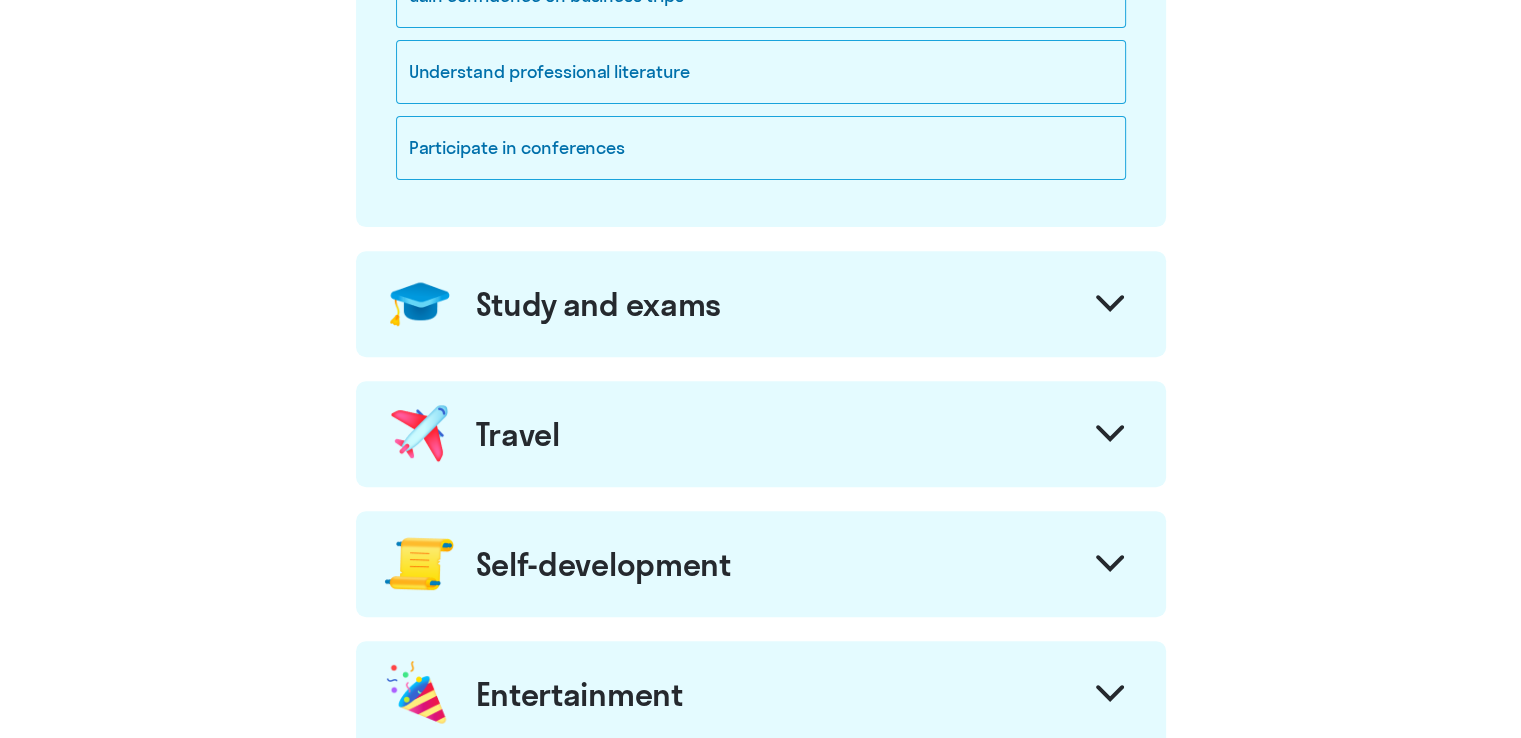 click on "Study and exams" 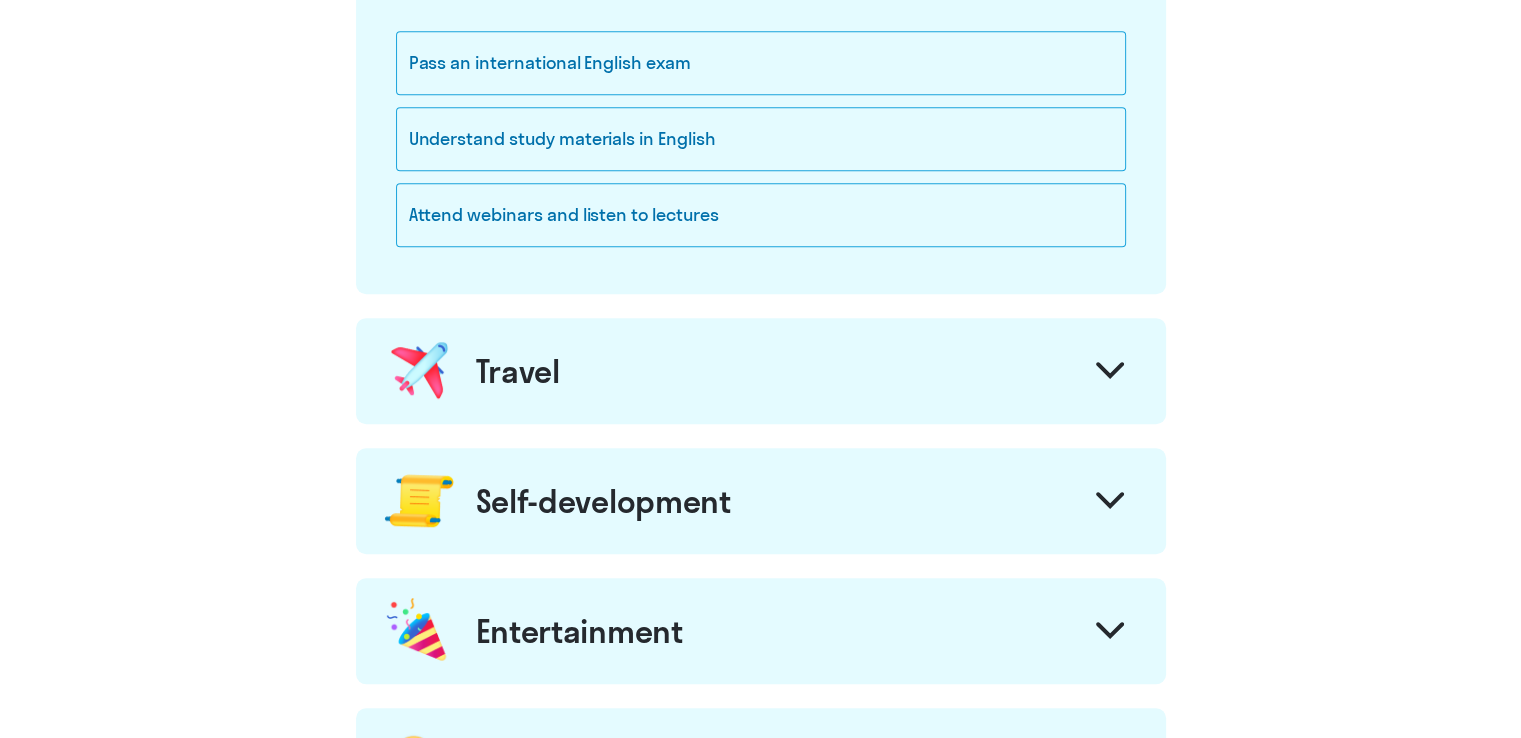 scroll, scrollTop: 1100, scrollLeft: 0, axis: vertical 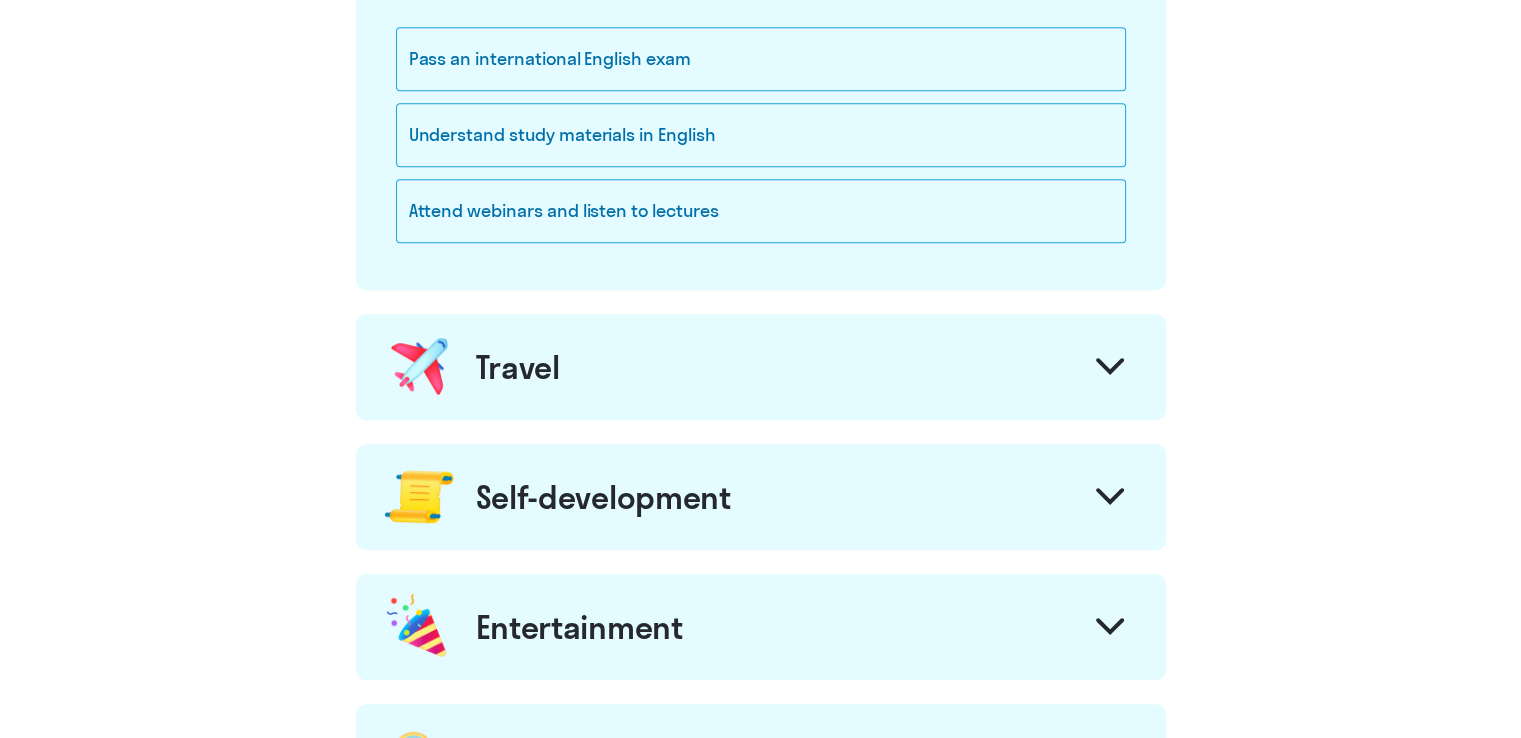 click on "Travel" 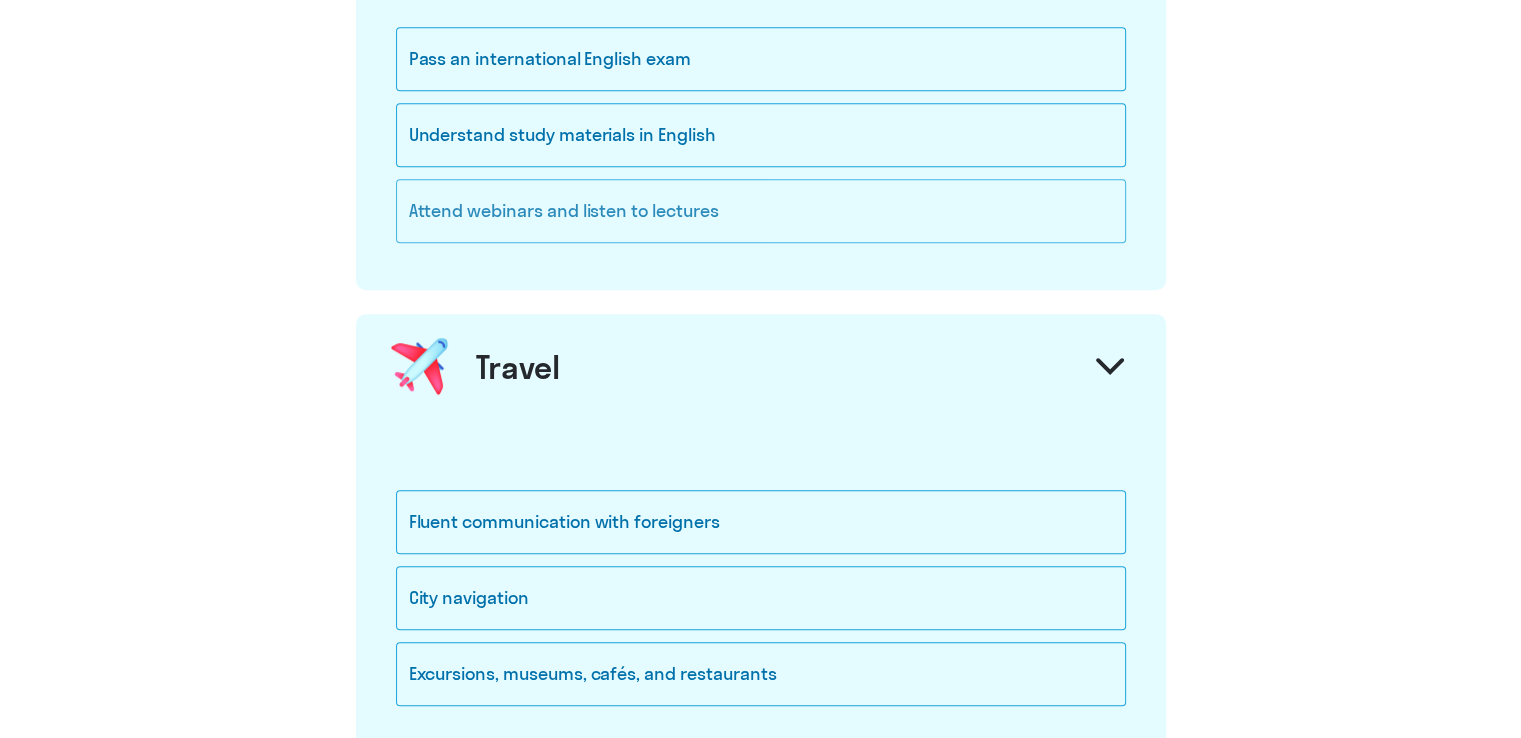 click on "Attend webinars and listen to lectures" 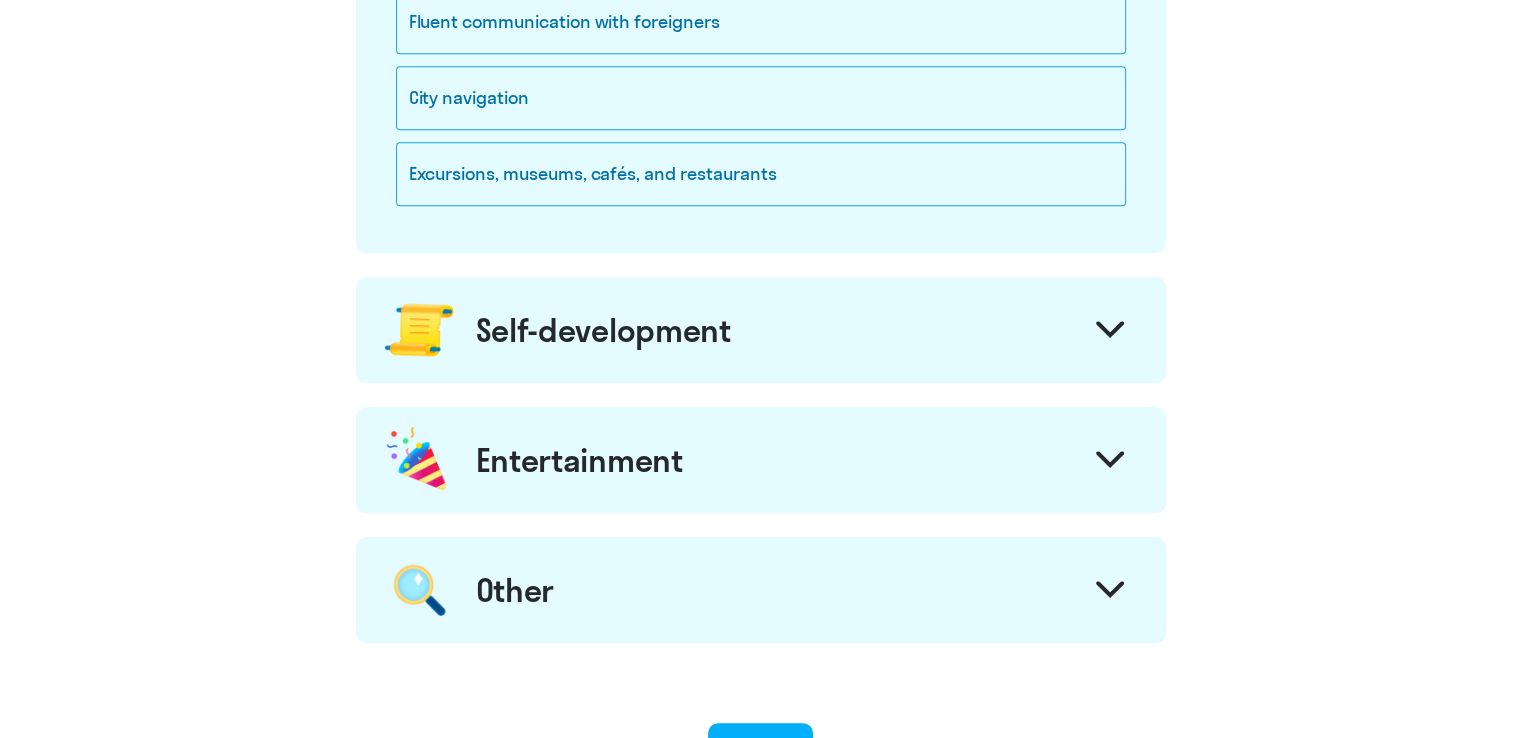 scroll, scrollTop: 1400, scrollLeft: 0, axis: vertical 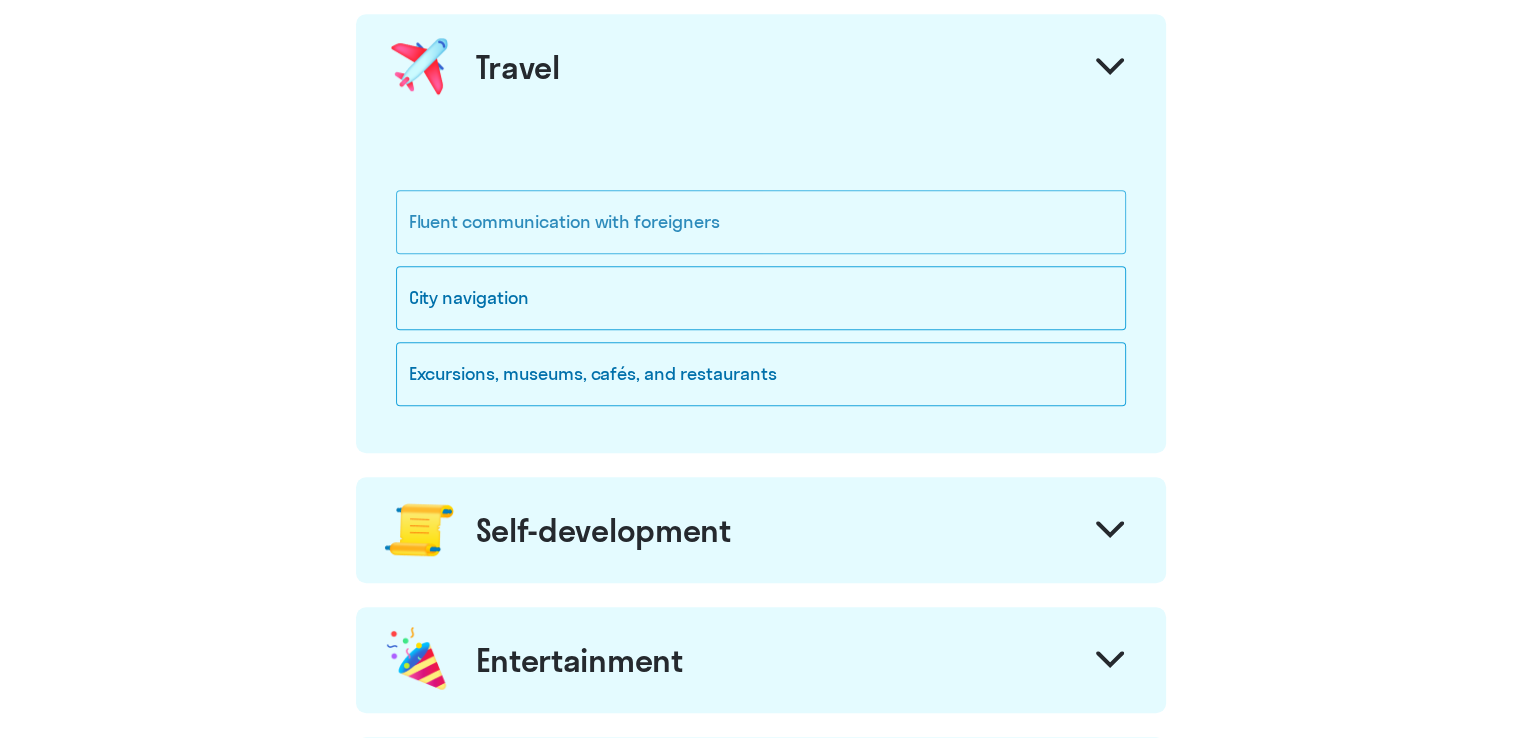click on "Fluent communication with foreigners" 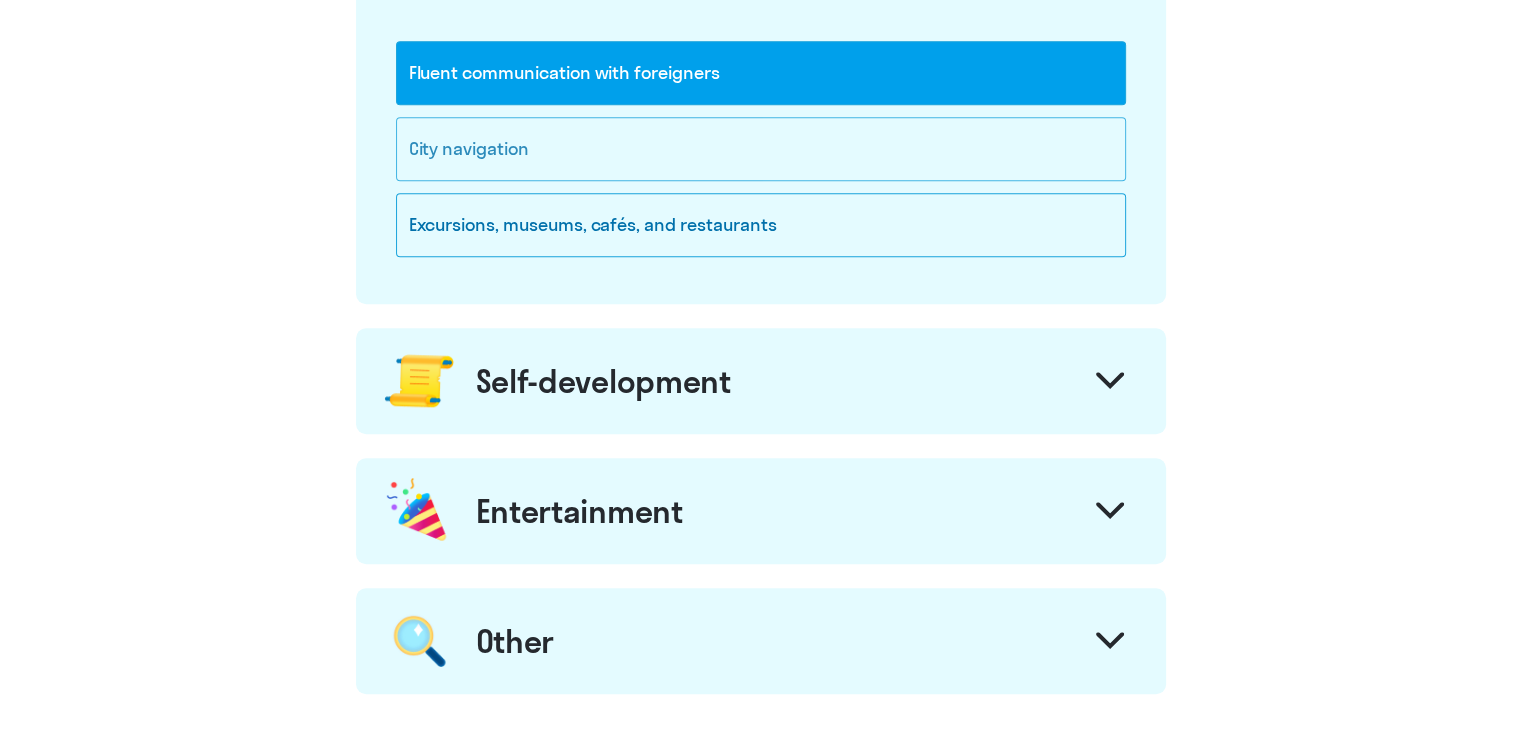 scroll, scrollTop: 1700, scrollLeft: 0, axis: vertical 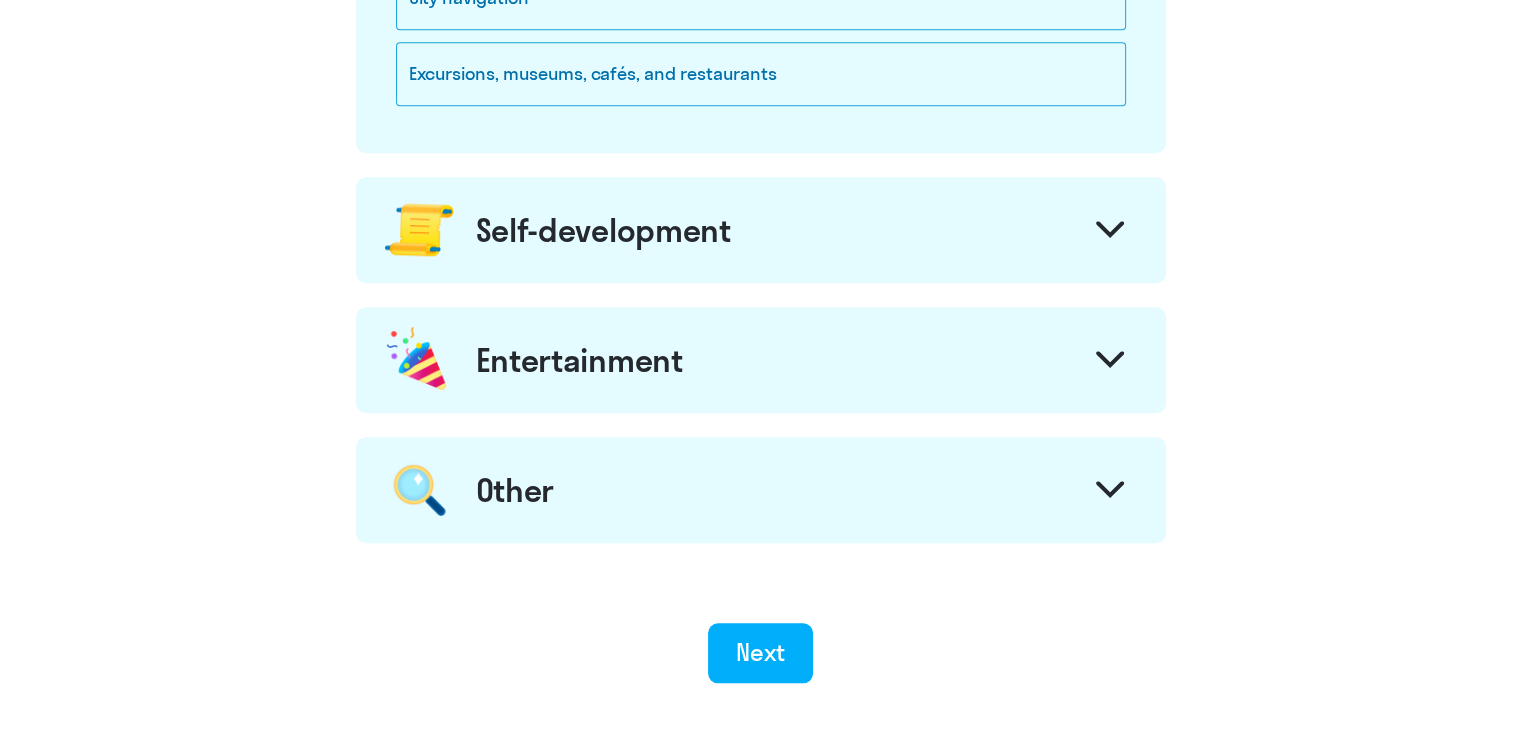 click on "Self-development" 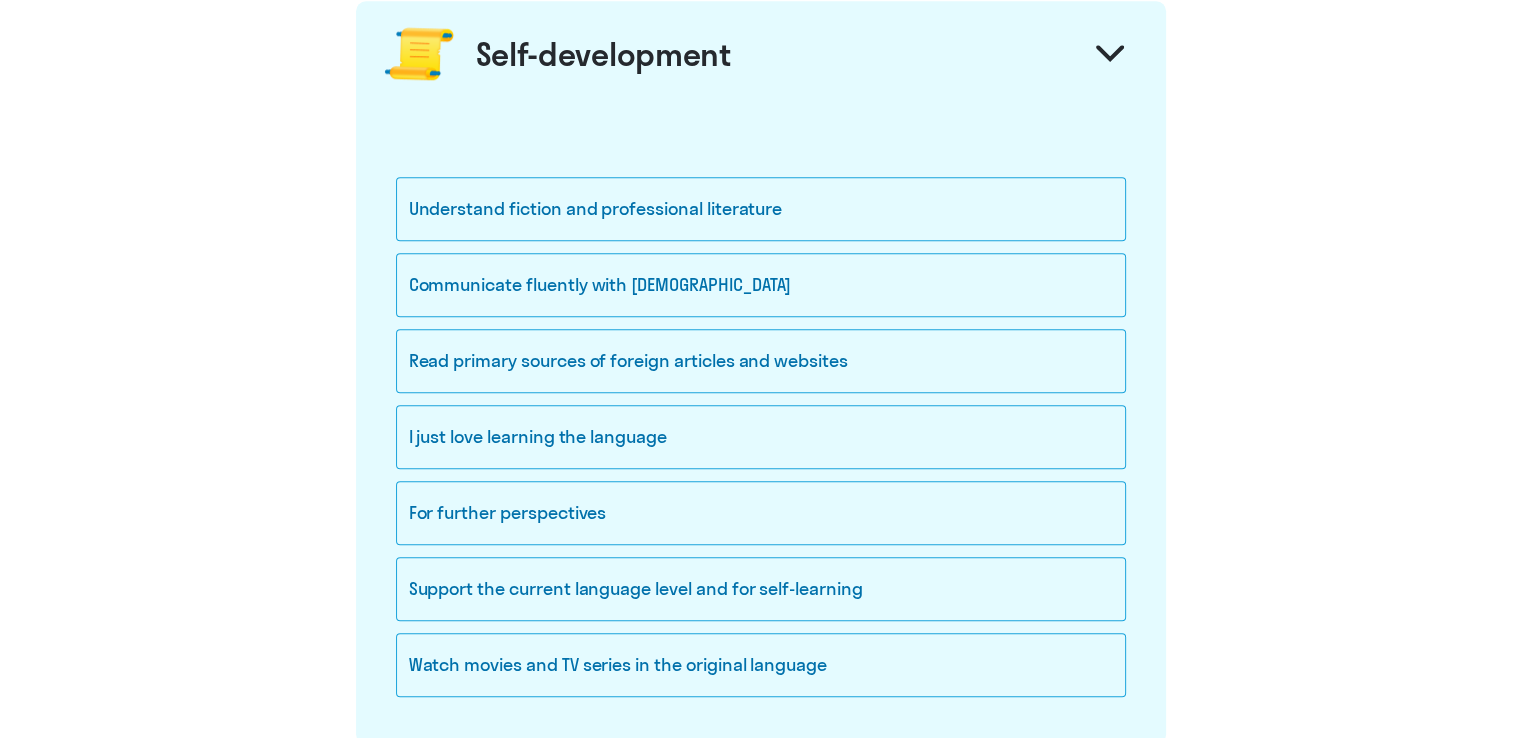 scroll, scrollTop: 1900, scrollLeft: 0, axis: vertical 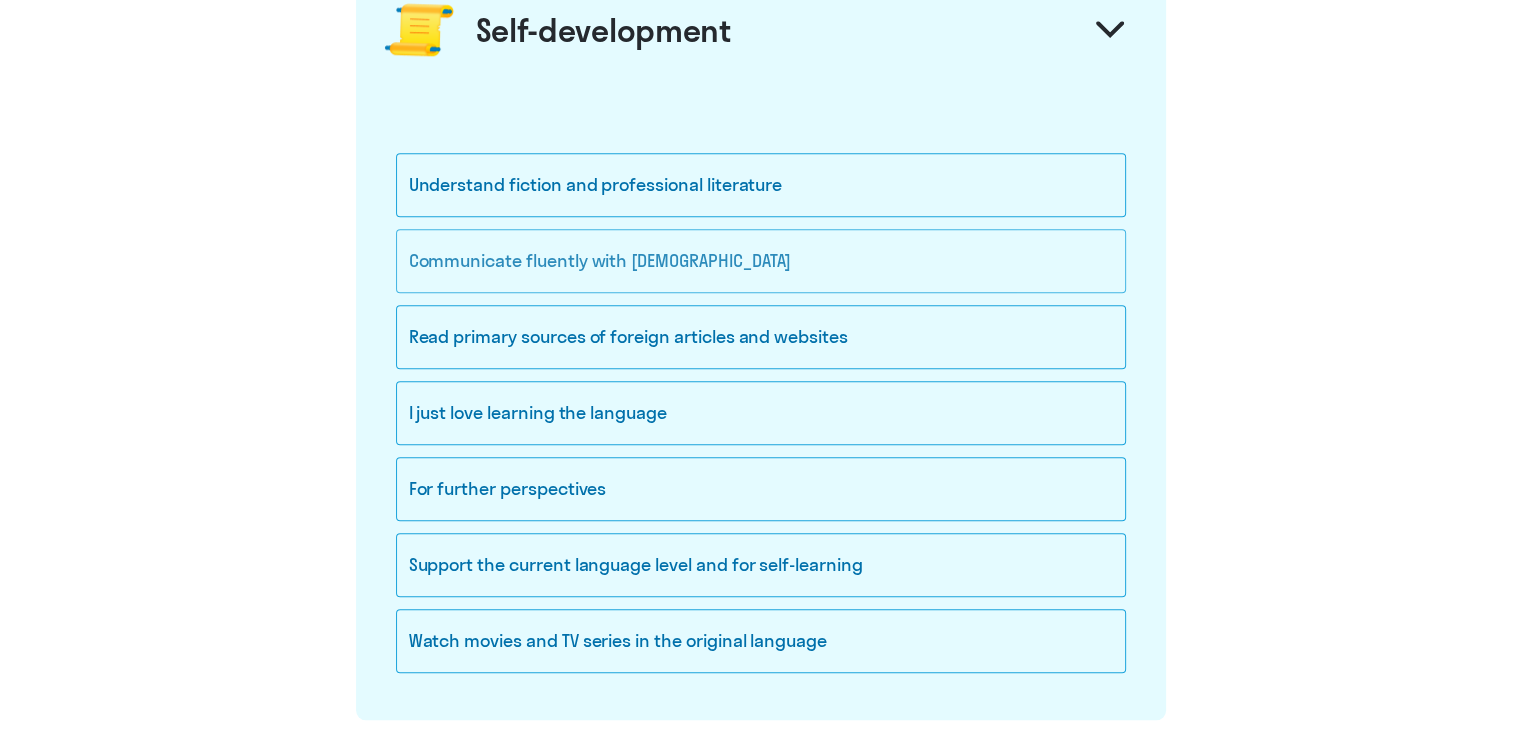 click on "Communicate fluently with [DEMOGRAPHIC_DATA]" 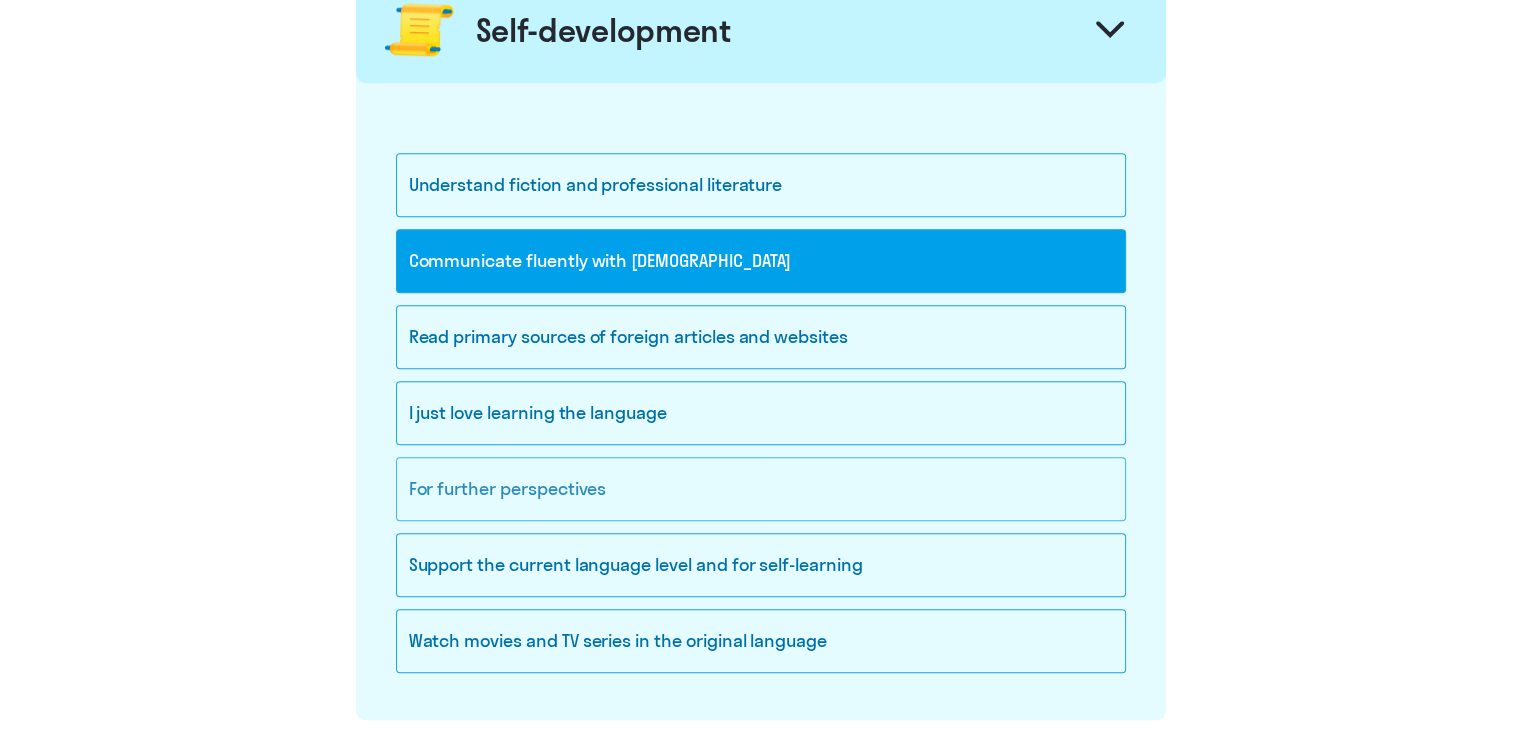 click on "For further perspectives" 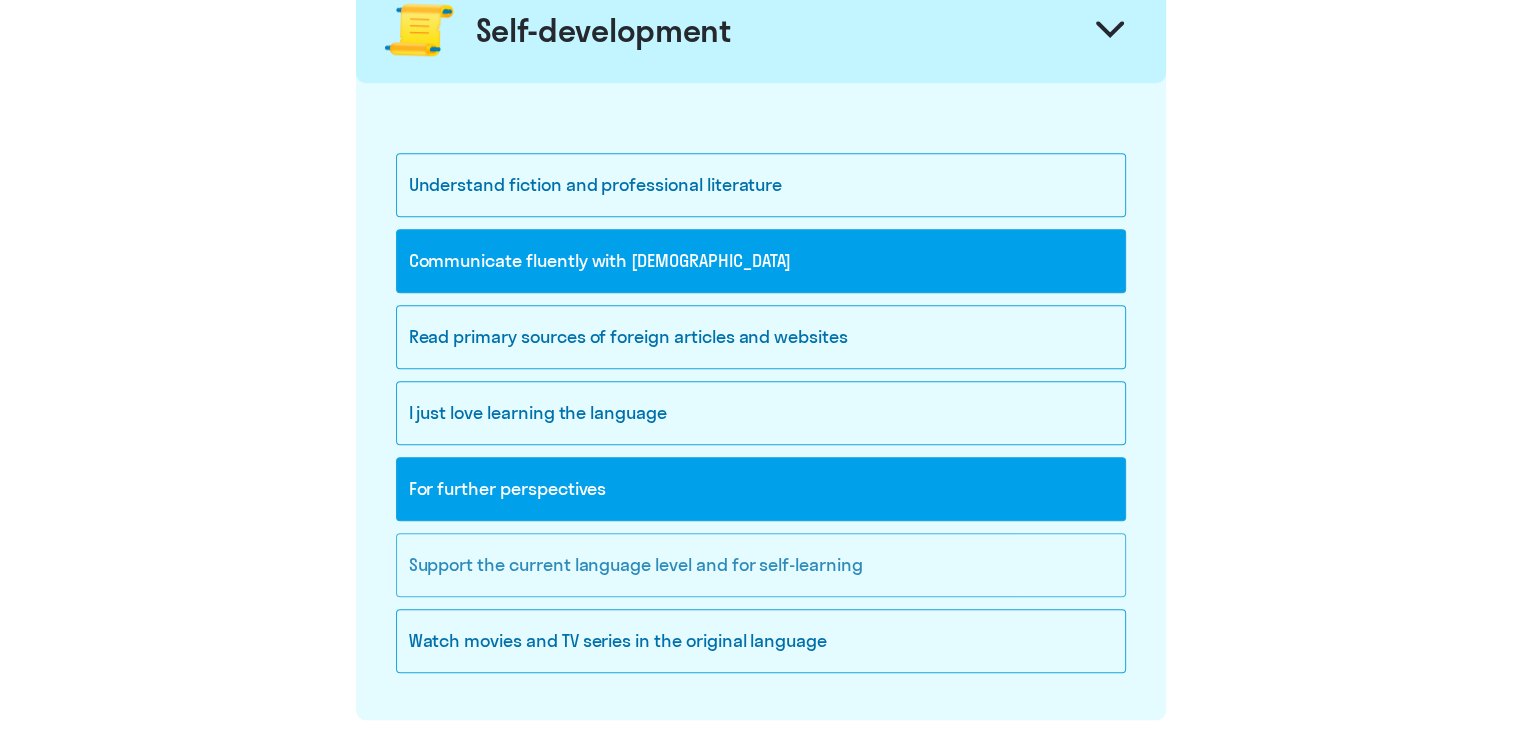 click on "Support the current language level and for self-learning" 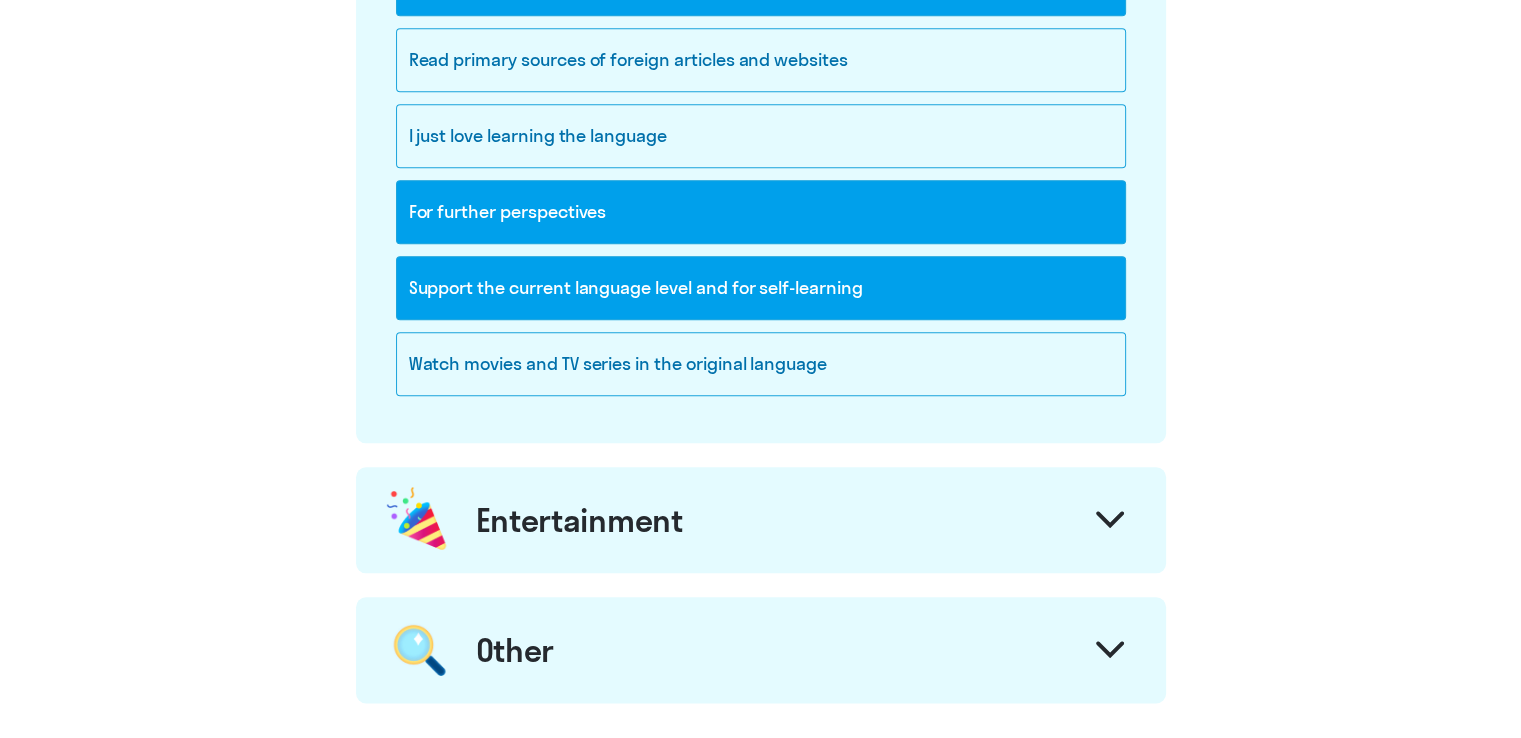 scroll, scrollTop: 2200, scrollLeft: 0, axis: vertical 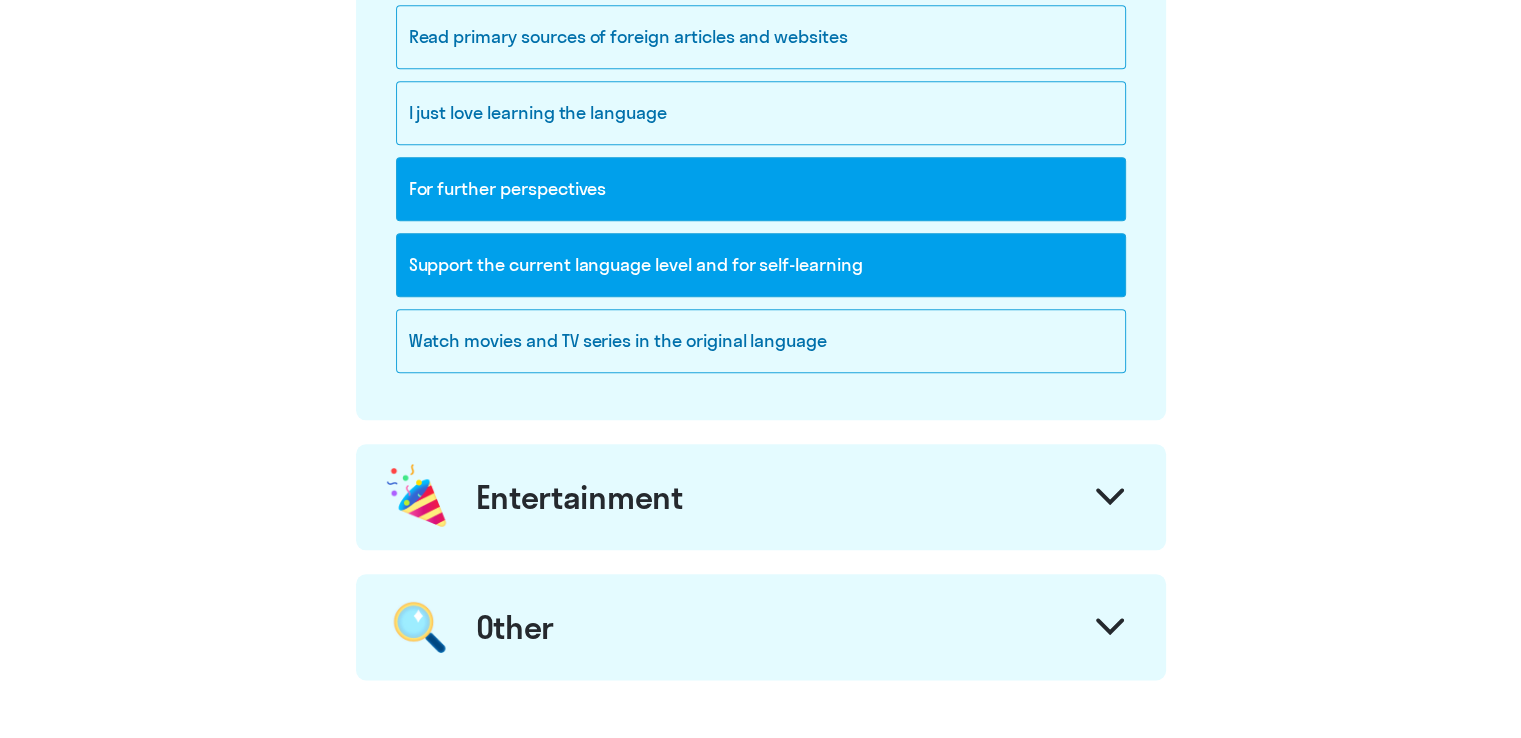 click on "Entertainment" 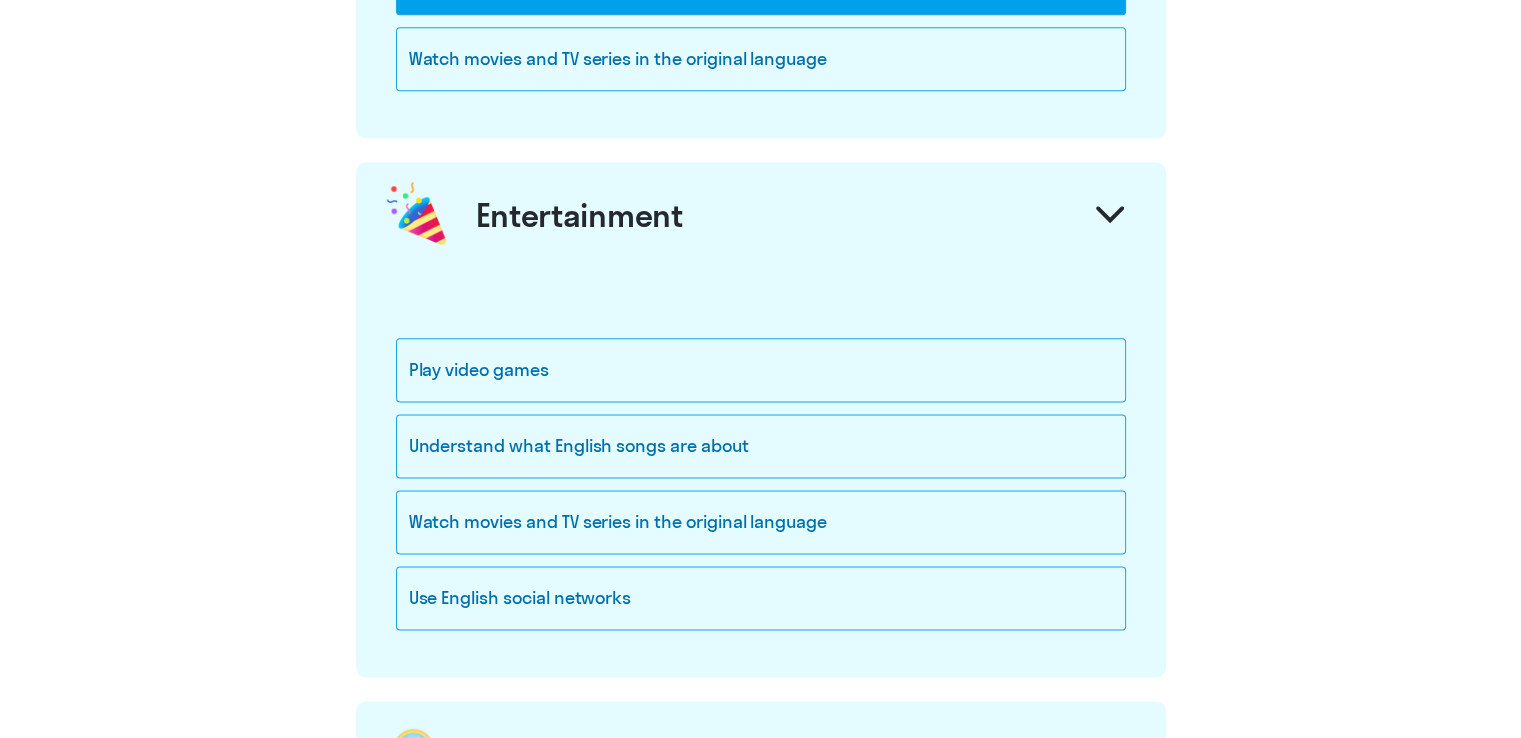 scroll, scrollTop: 2500, scrollLeft: 0, axis: vertical 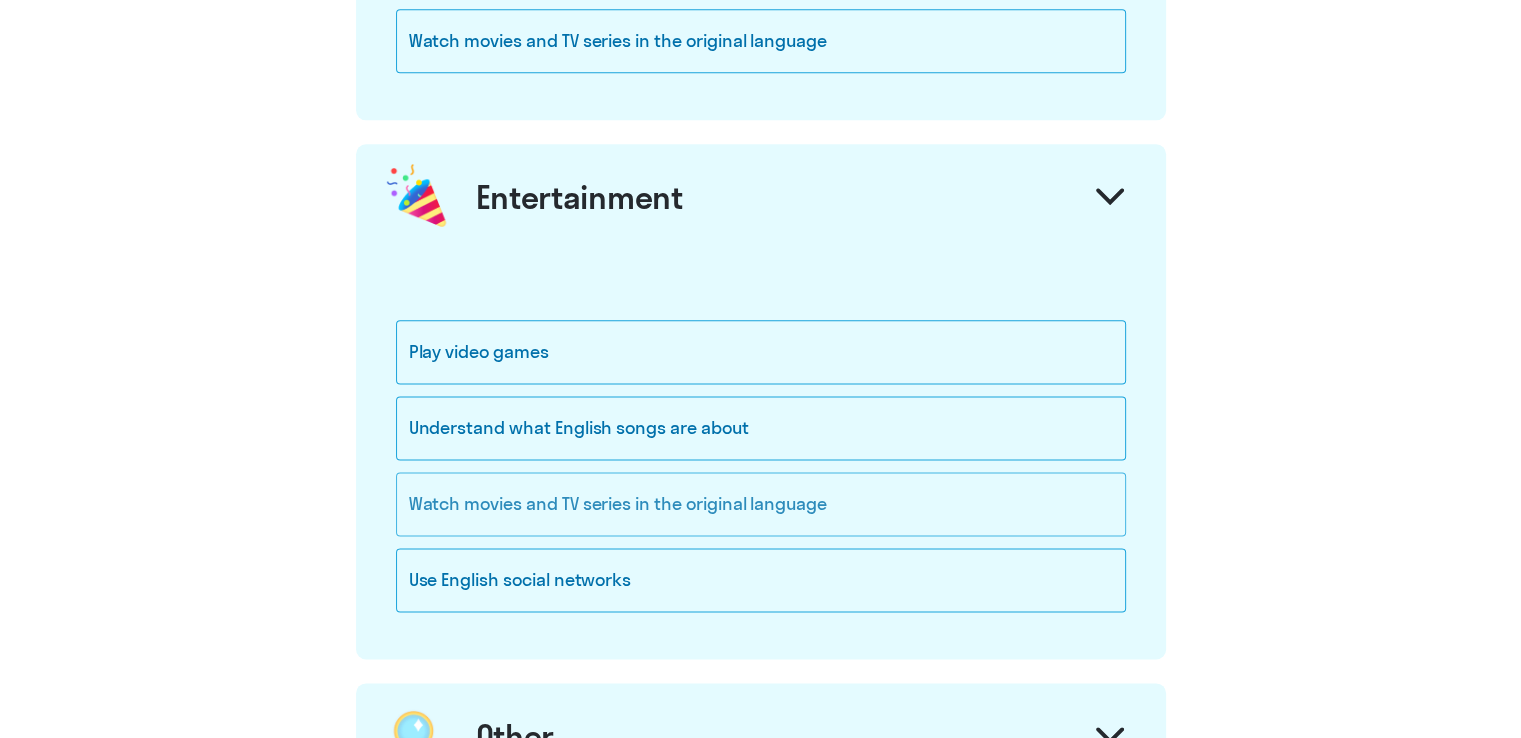click on "Watch movies and TV series in the original language" 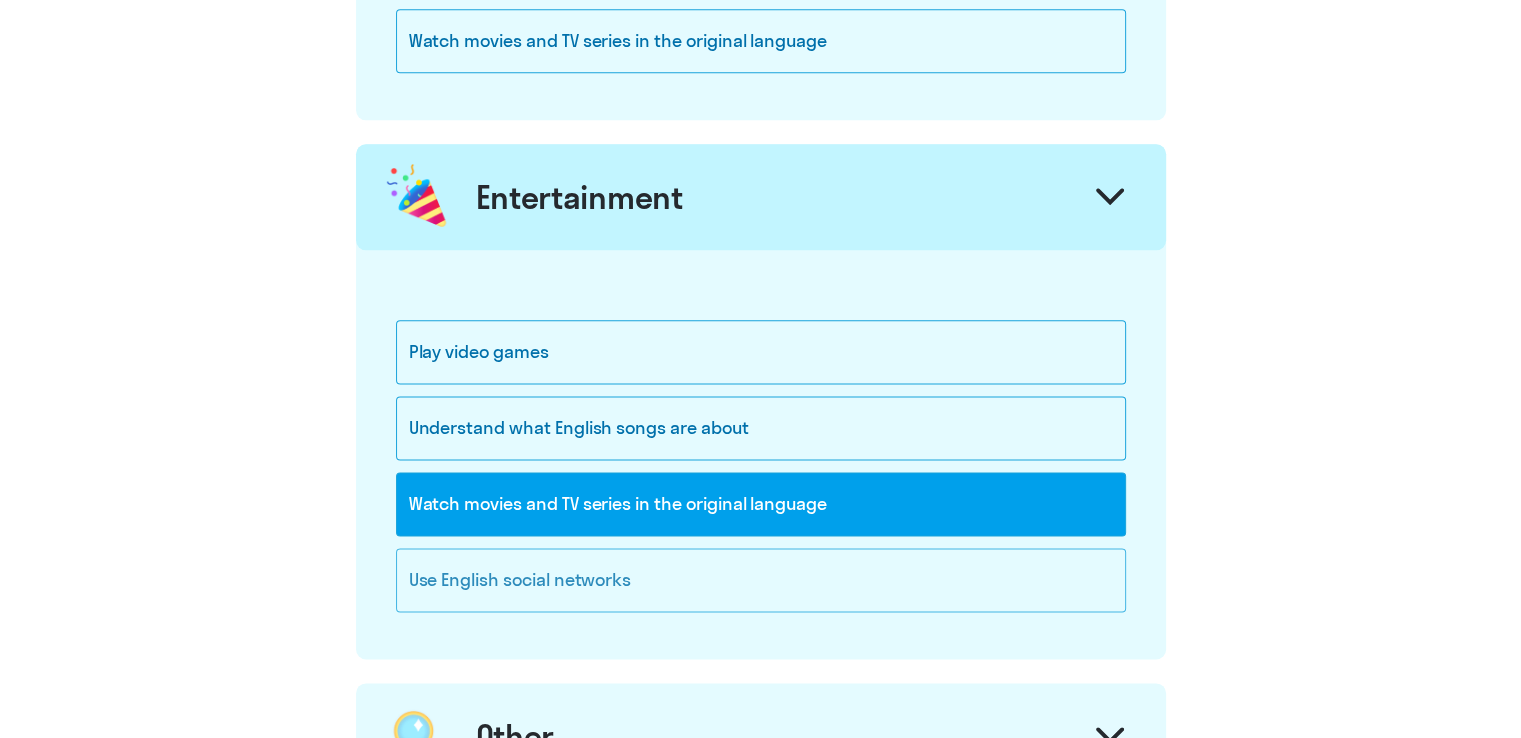 click on "Use English social networks" 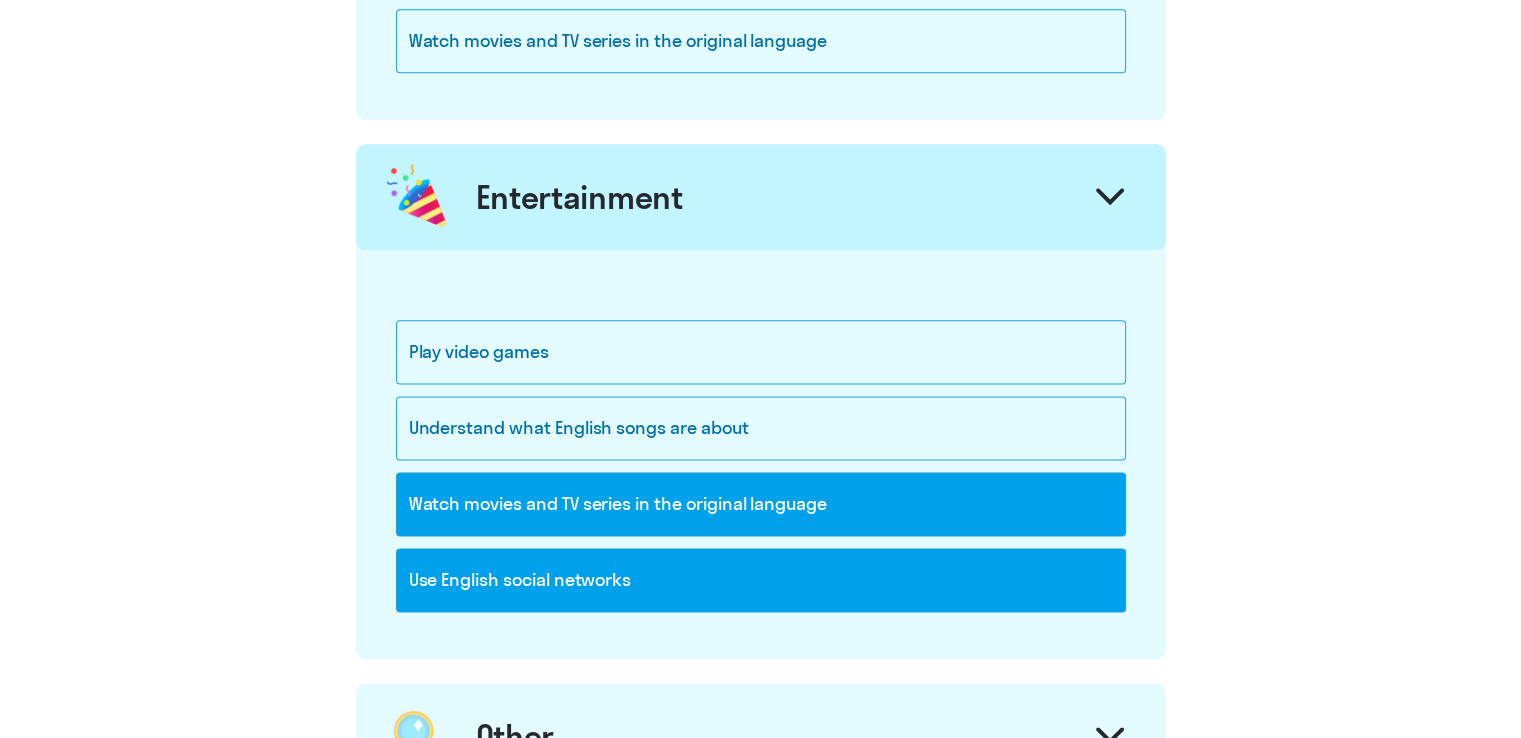 scroll, scrollTop: 2873, scrollLeft: 0, axis: vertical 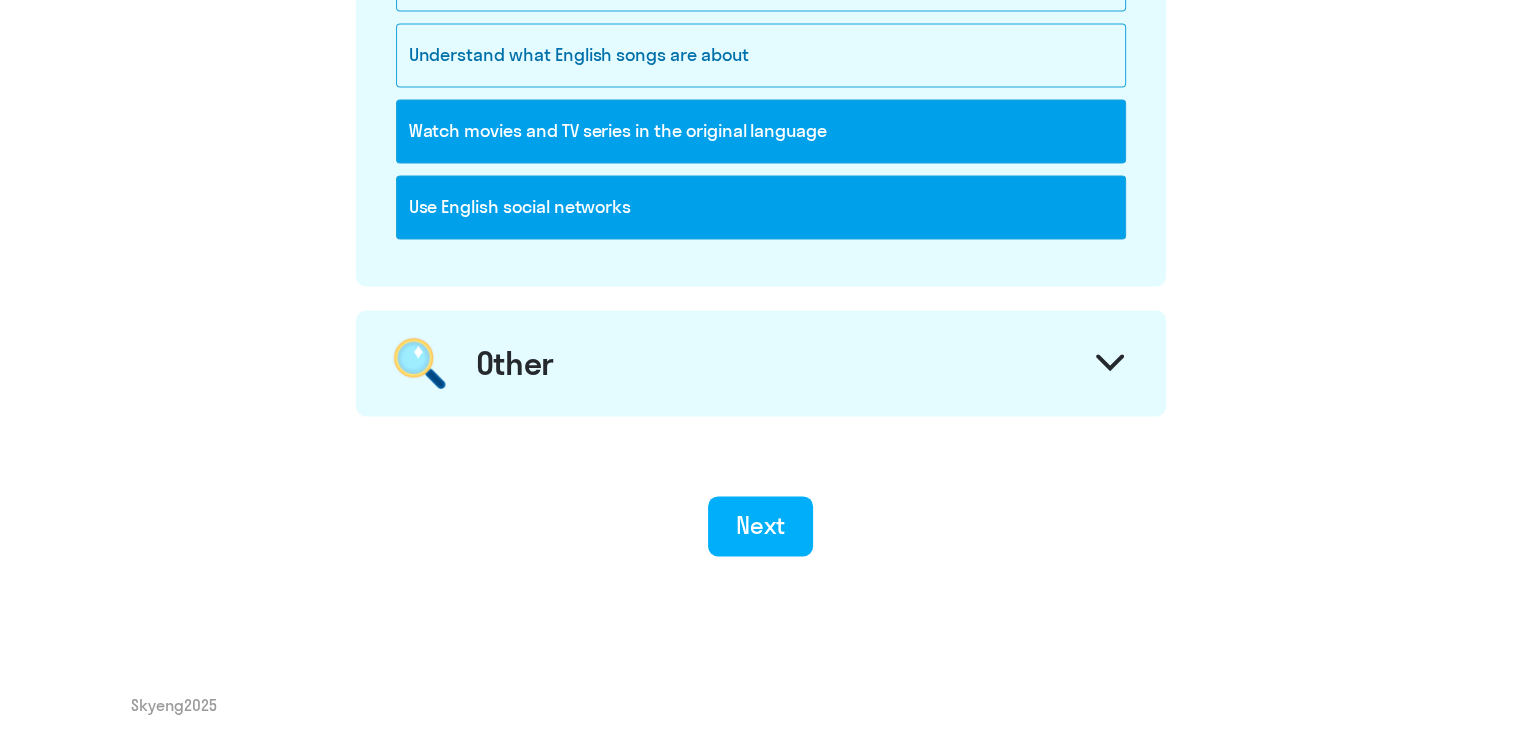 click on "Other" 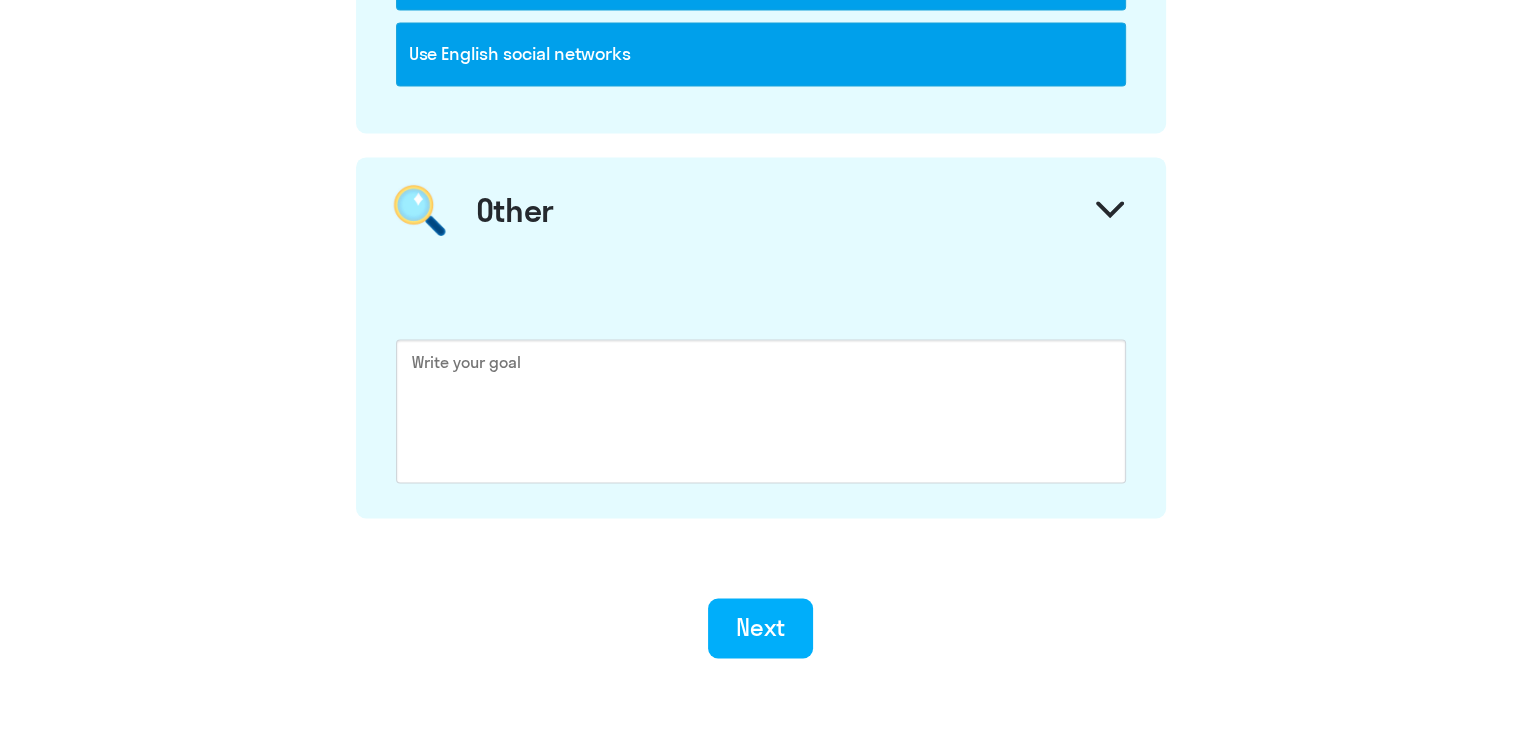 scroll, scrollTop: 3128, scrollLeft: 0, axis: vertical 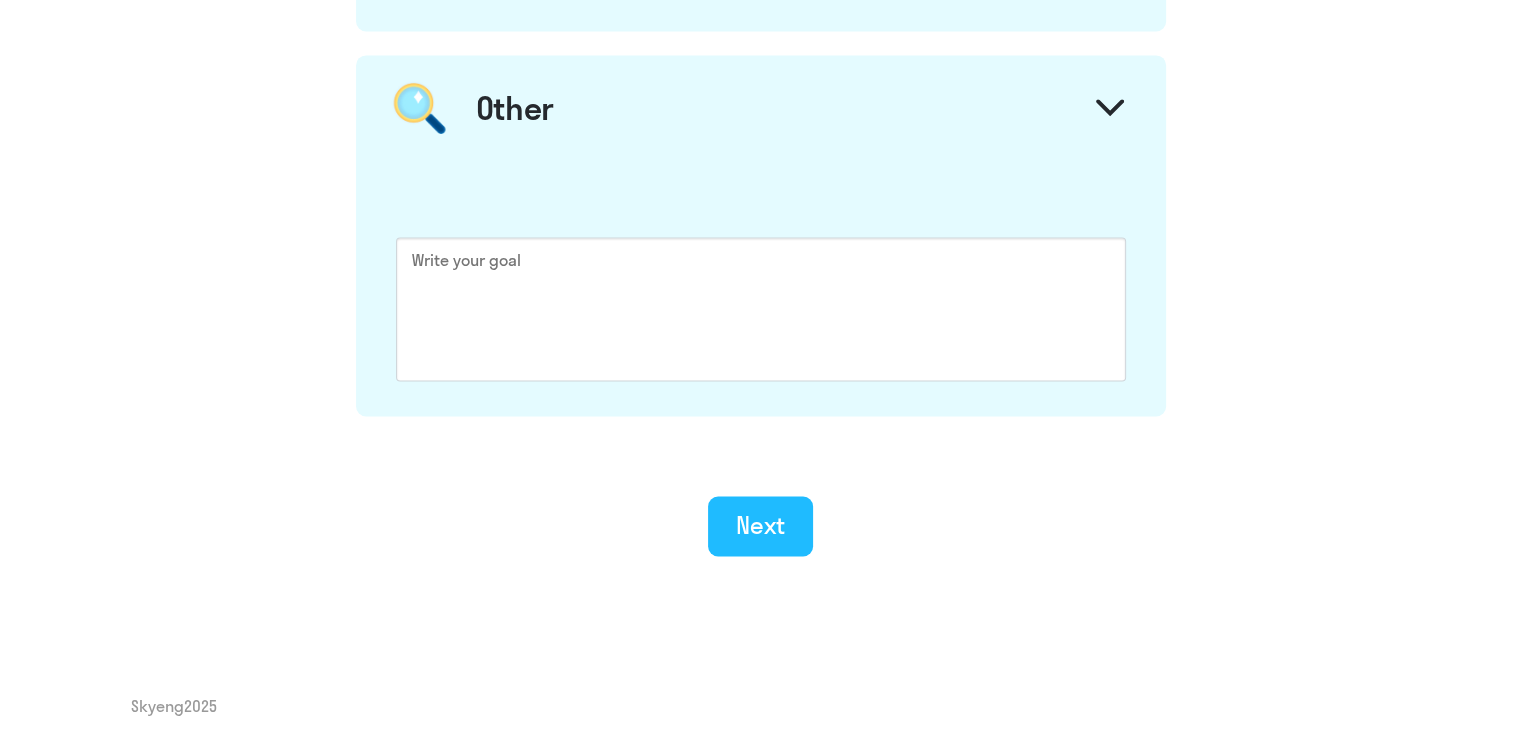 click on "Next" 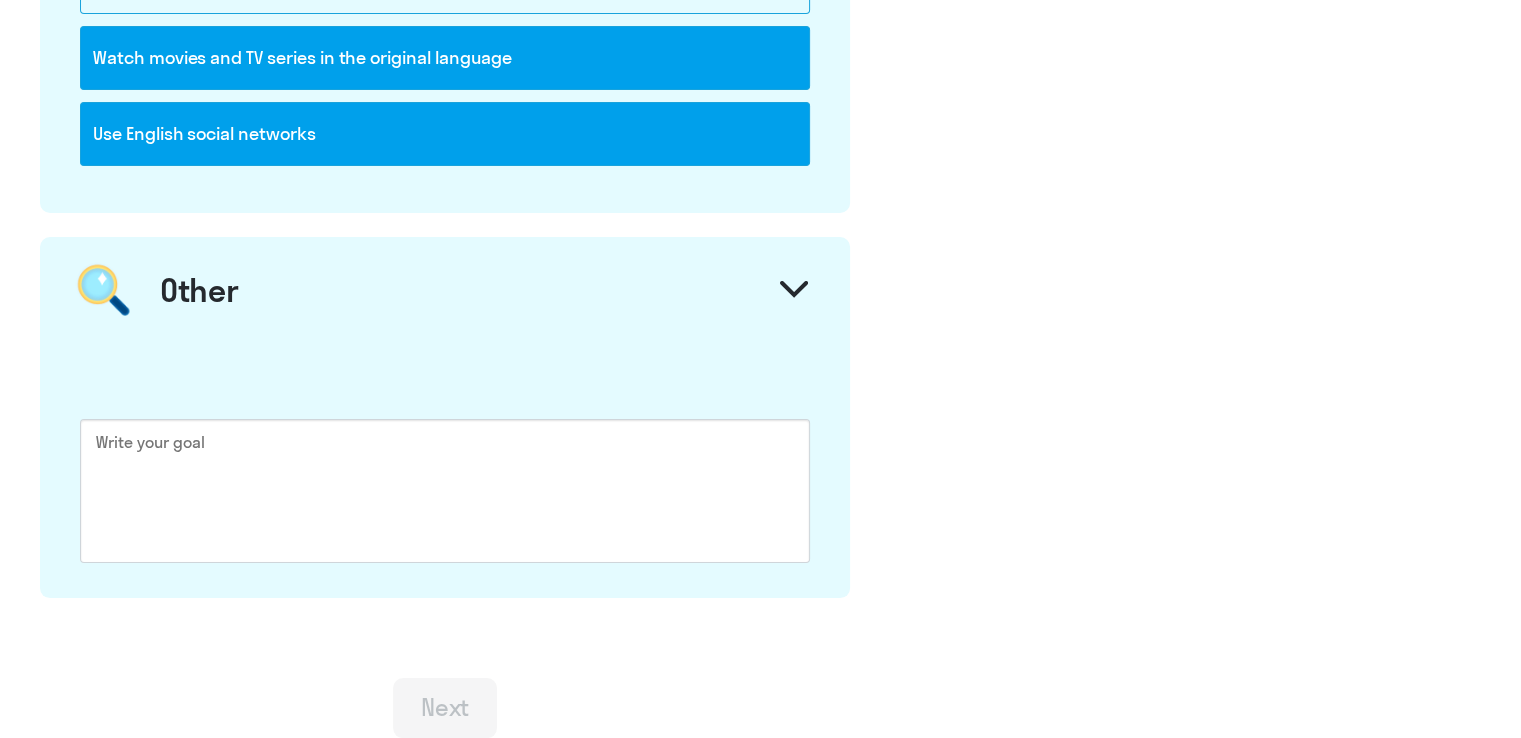 scroll, scrollTop: 0, scrollLeft: 0, axis: both 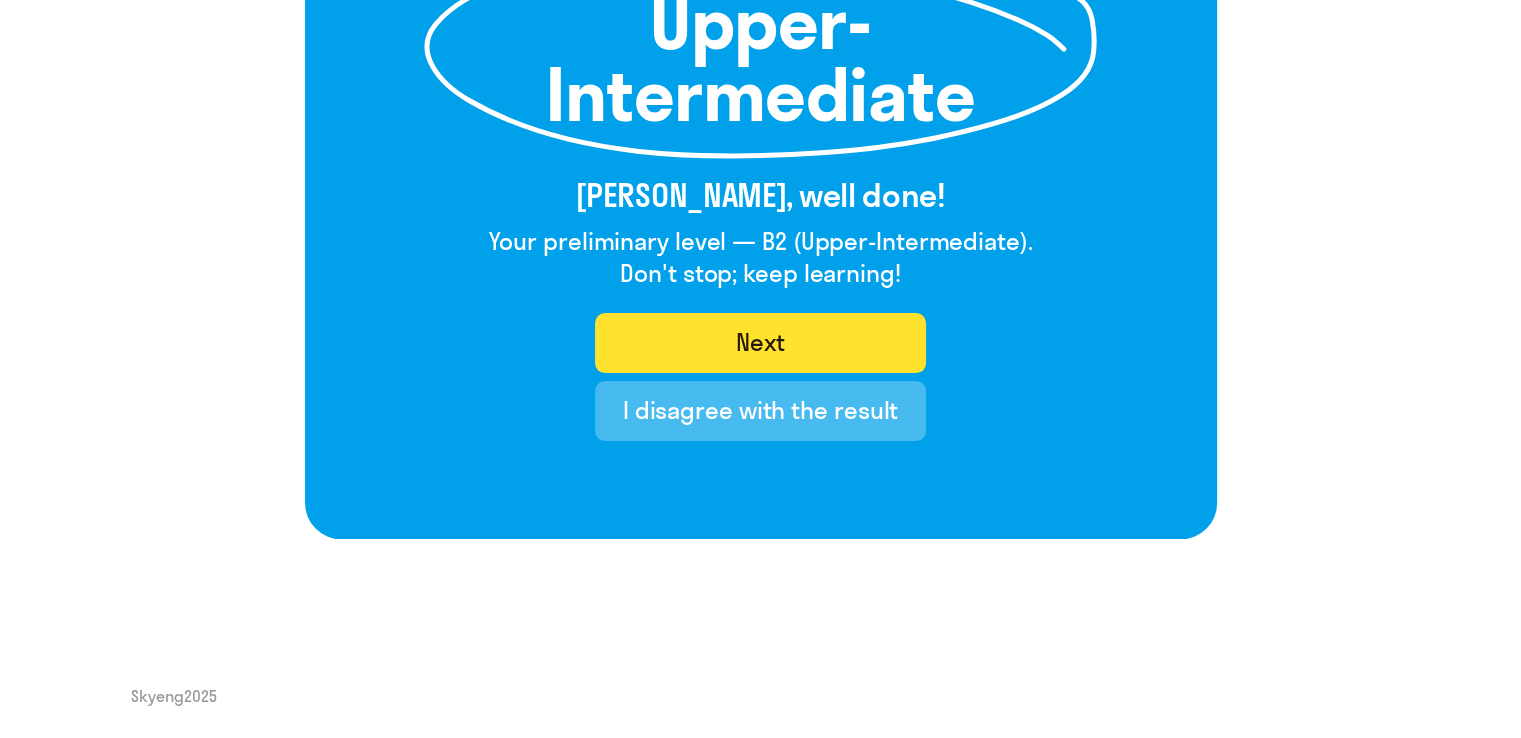 click on "Next" 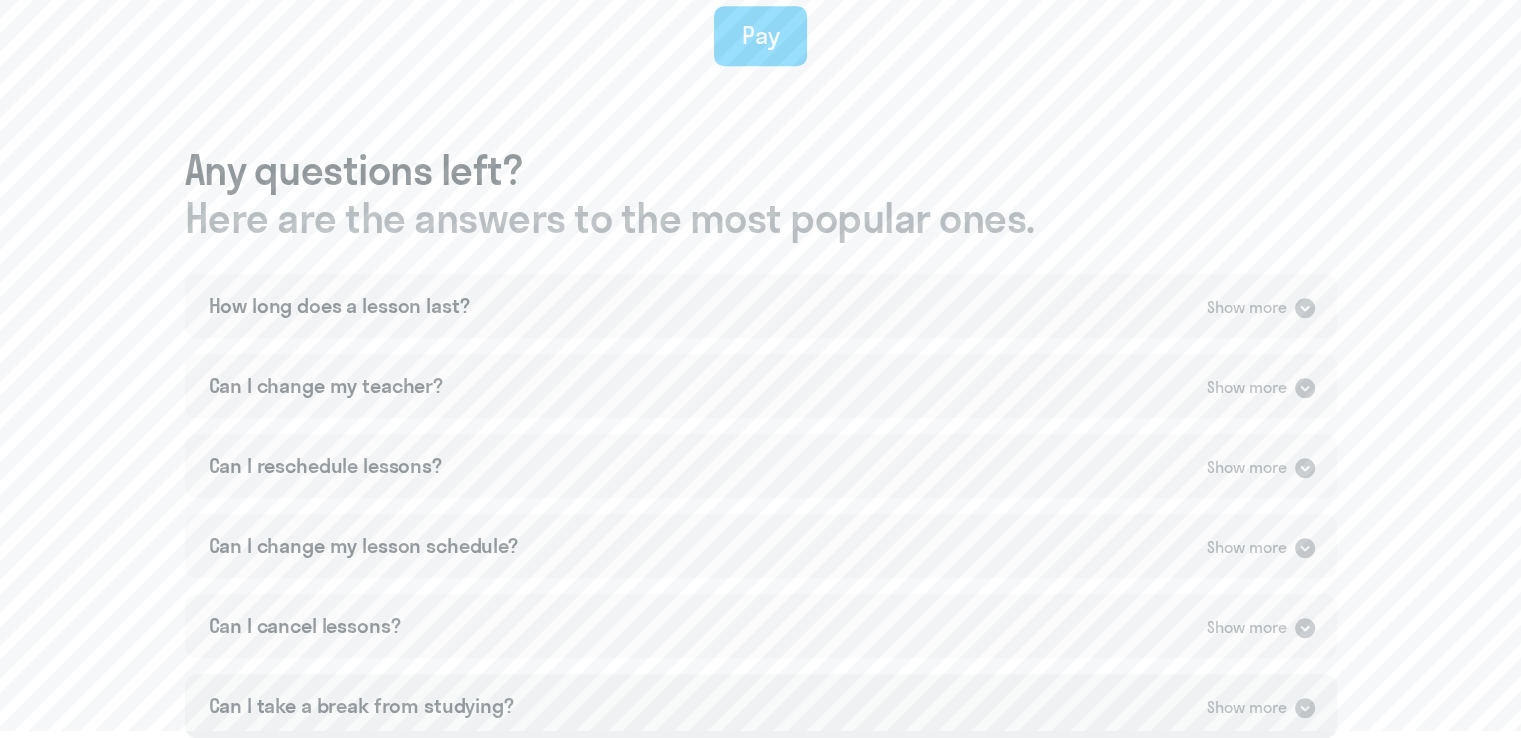 scroll, scrollTop: 838, scrollLeft: 0, axis: vertical 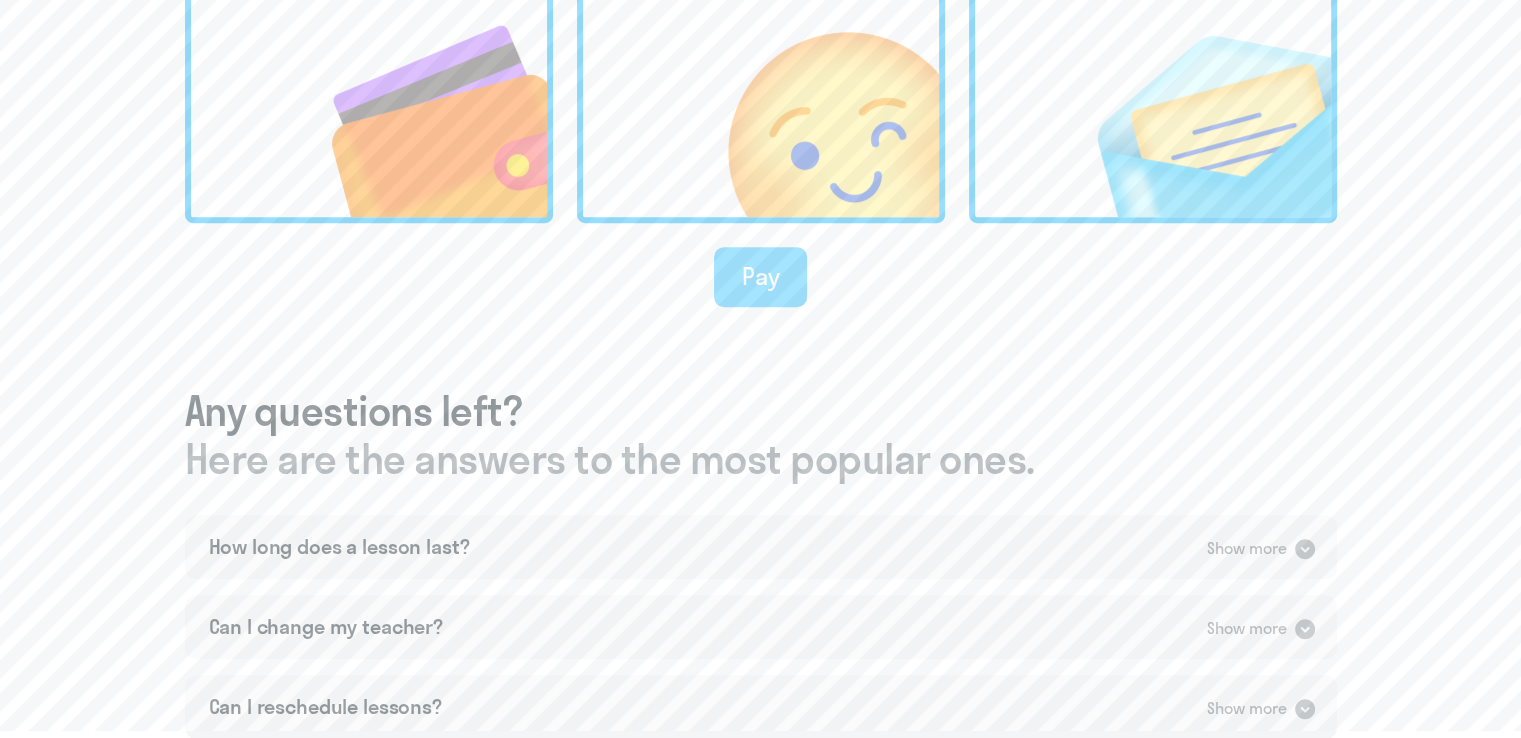 click on "Pay" 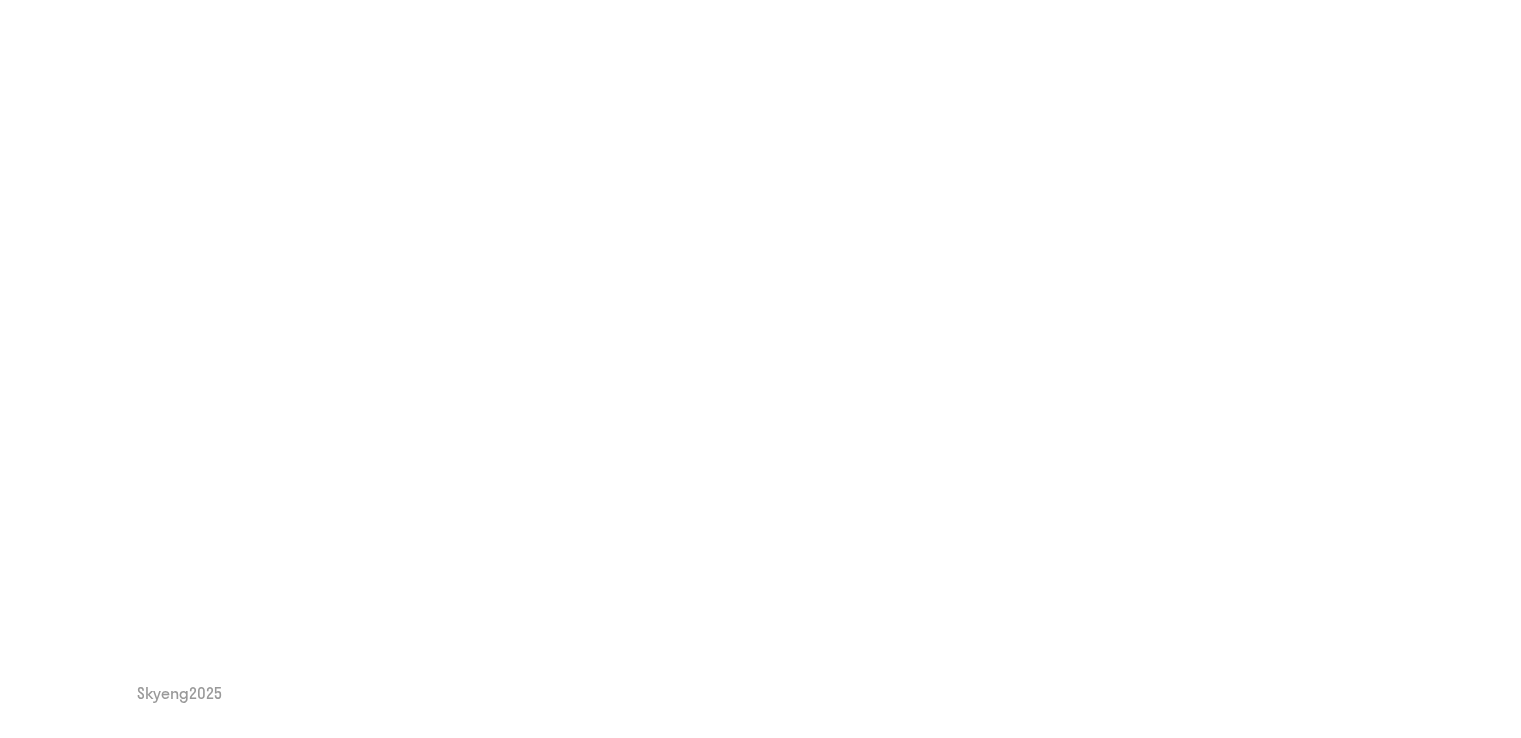 scroll, scrollTop: 0, scrollLeft: 0, axis: both 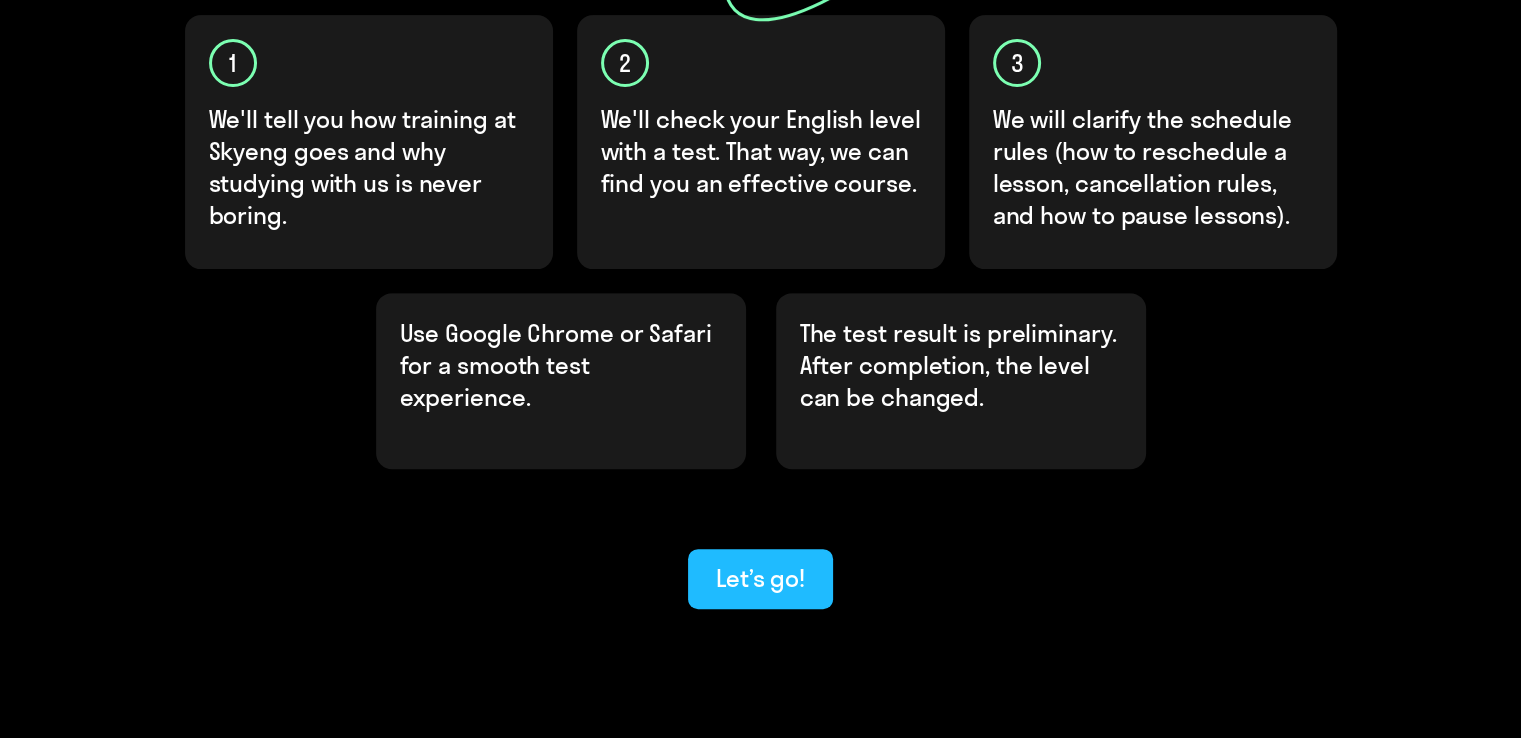 click on "Let’s go!" 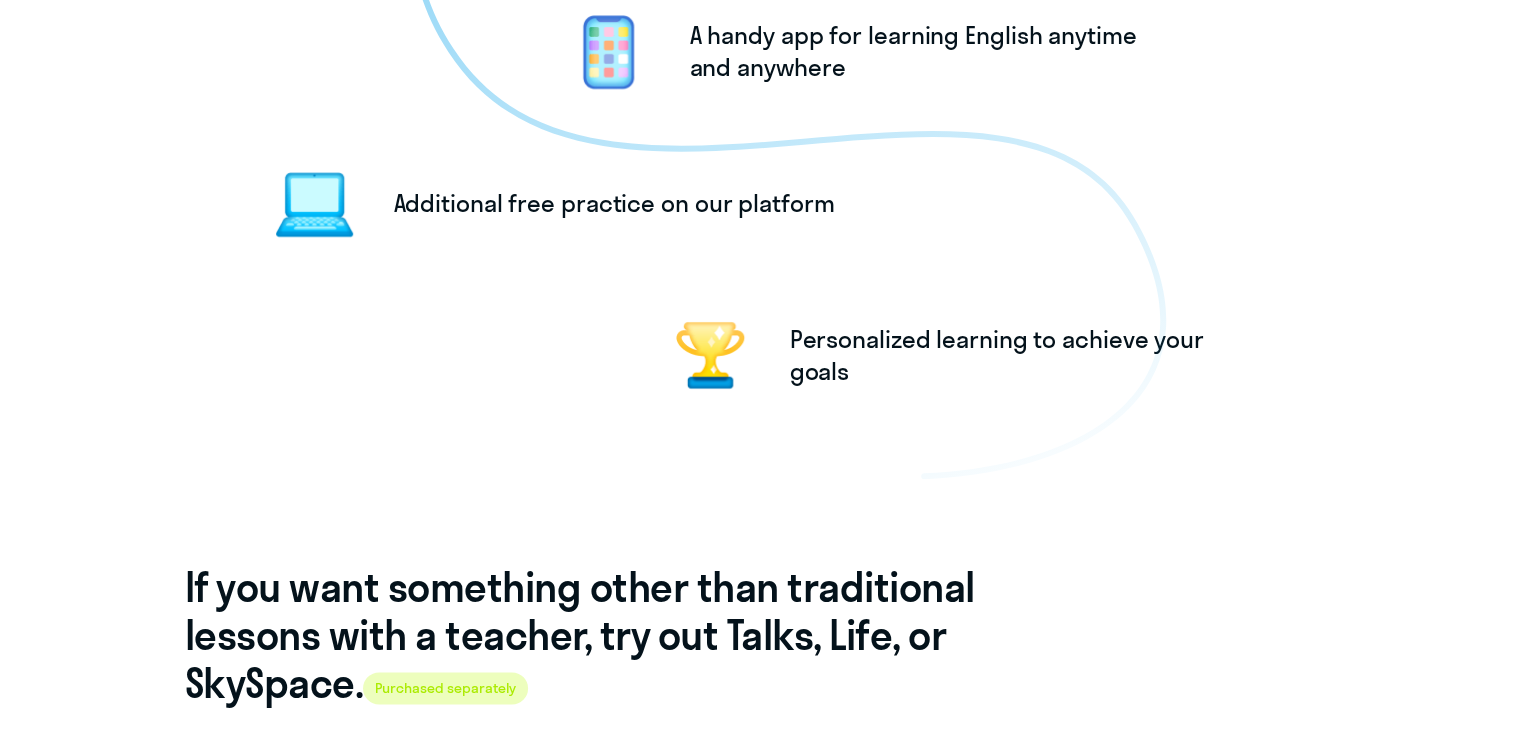 scroll, scrollTop: 2800, scrollLeft: 0, axis: vertical 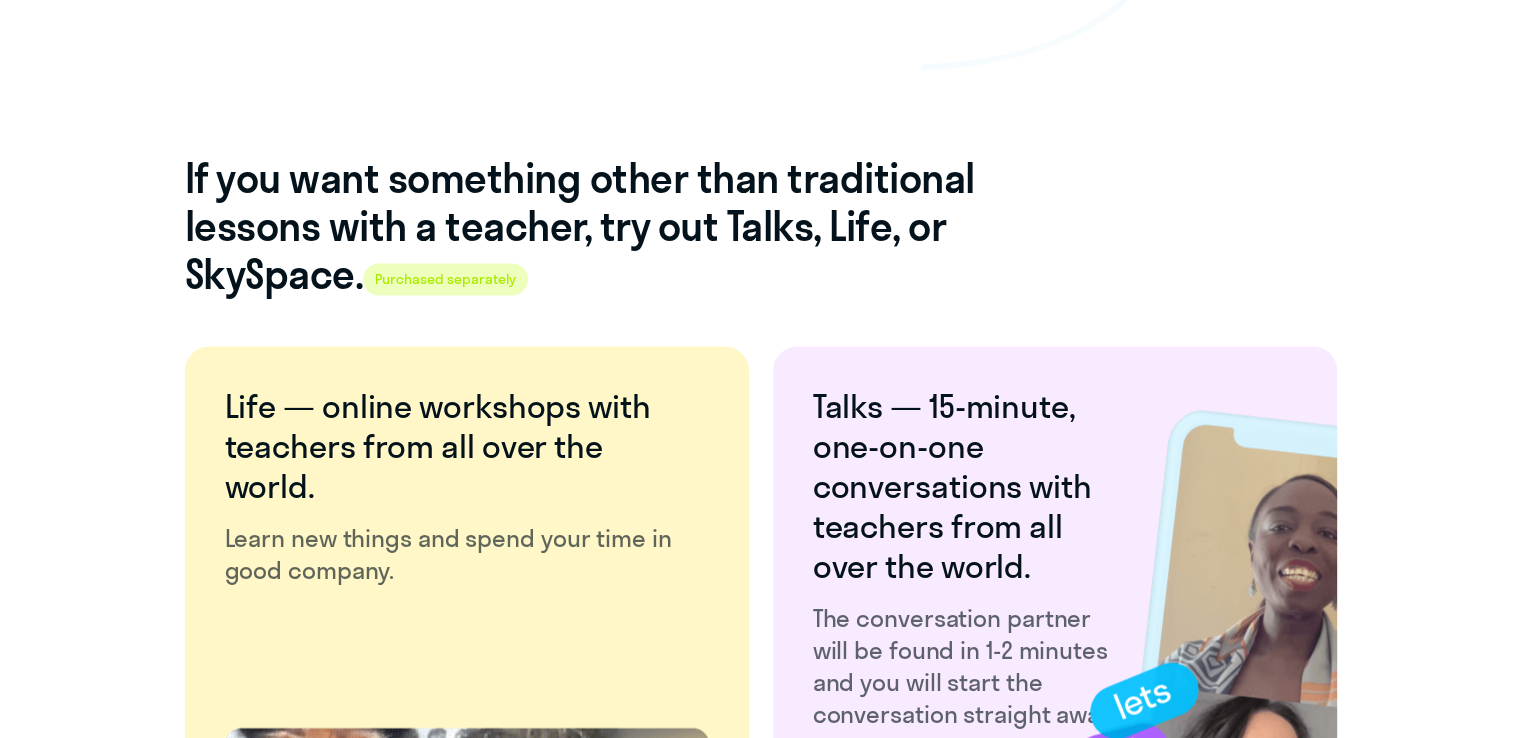 click 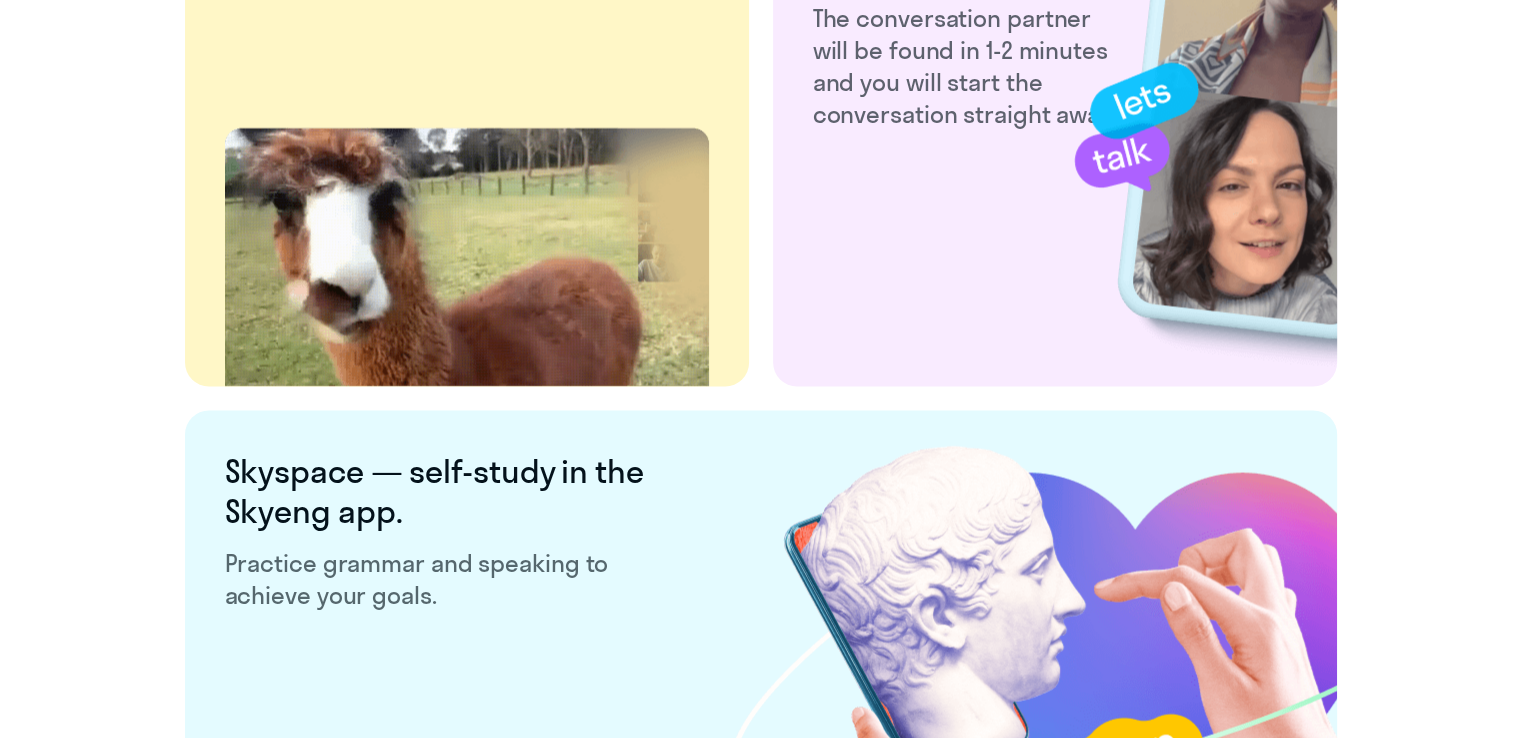click 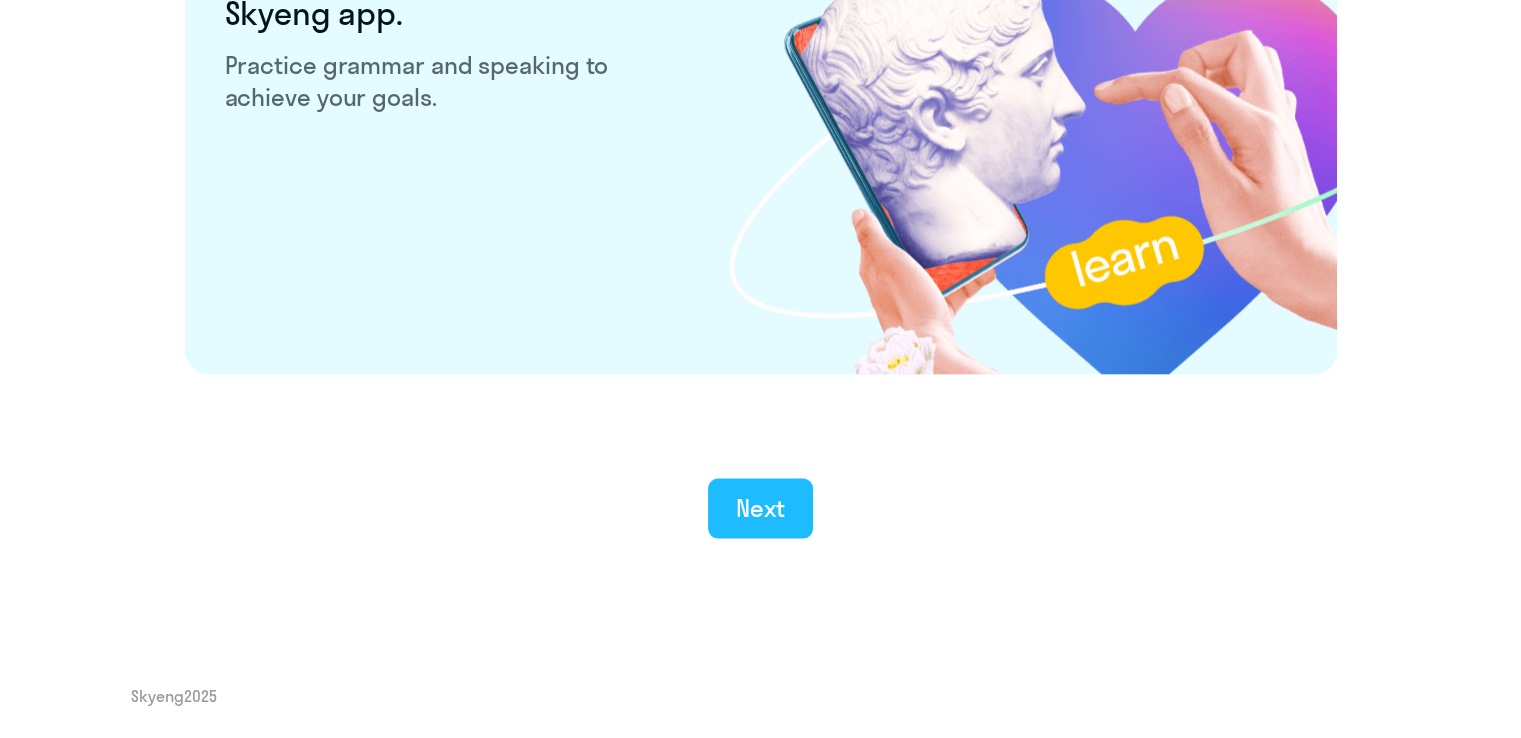 click on "Next" 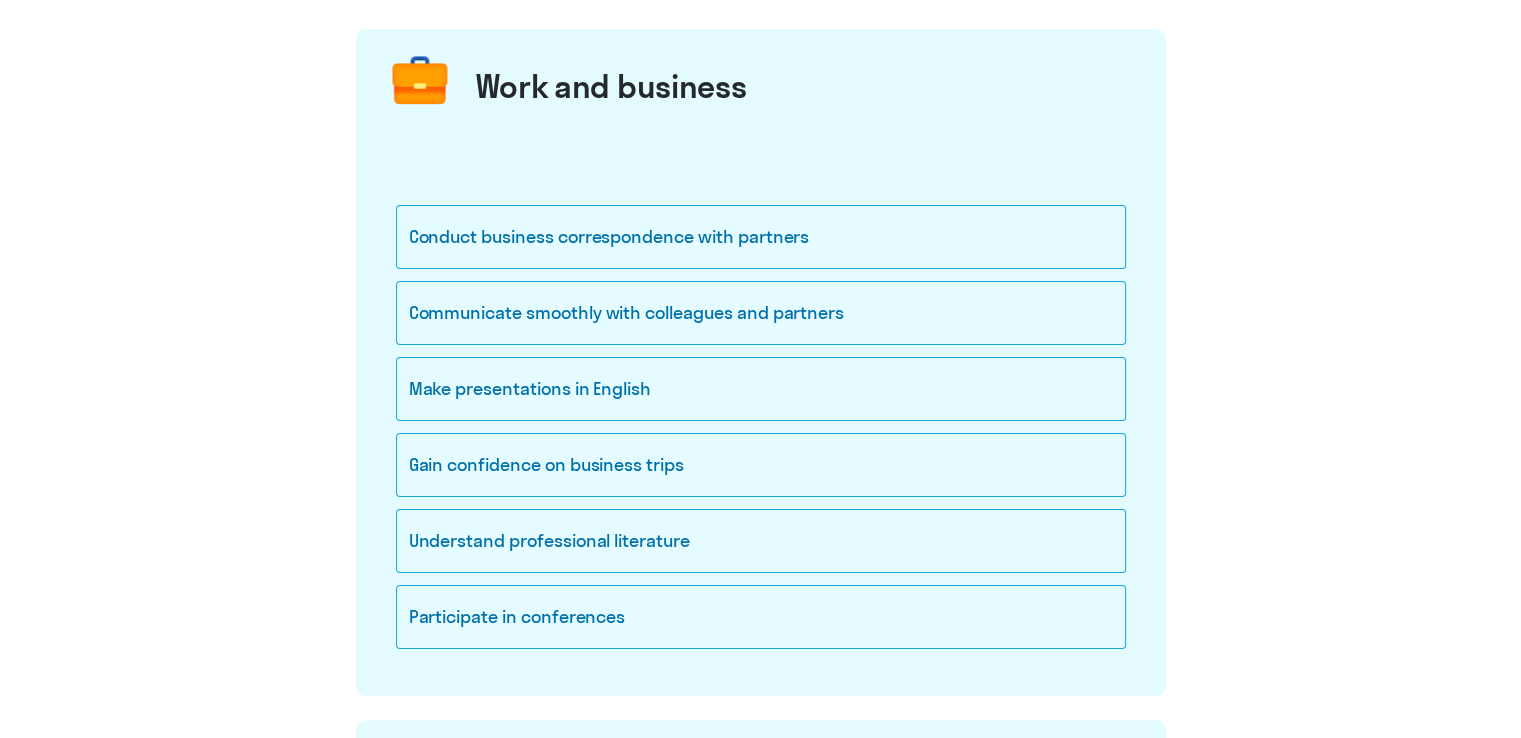 scroll, scrollTop: 300, scrollLeft: 0, axis: vertical 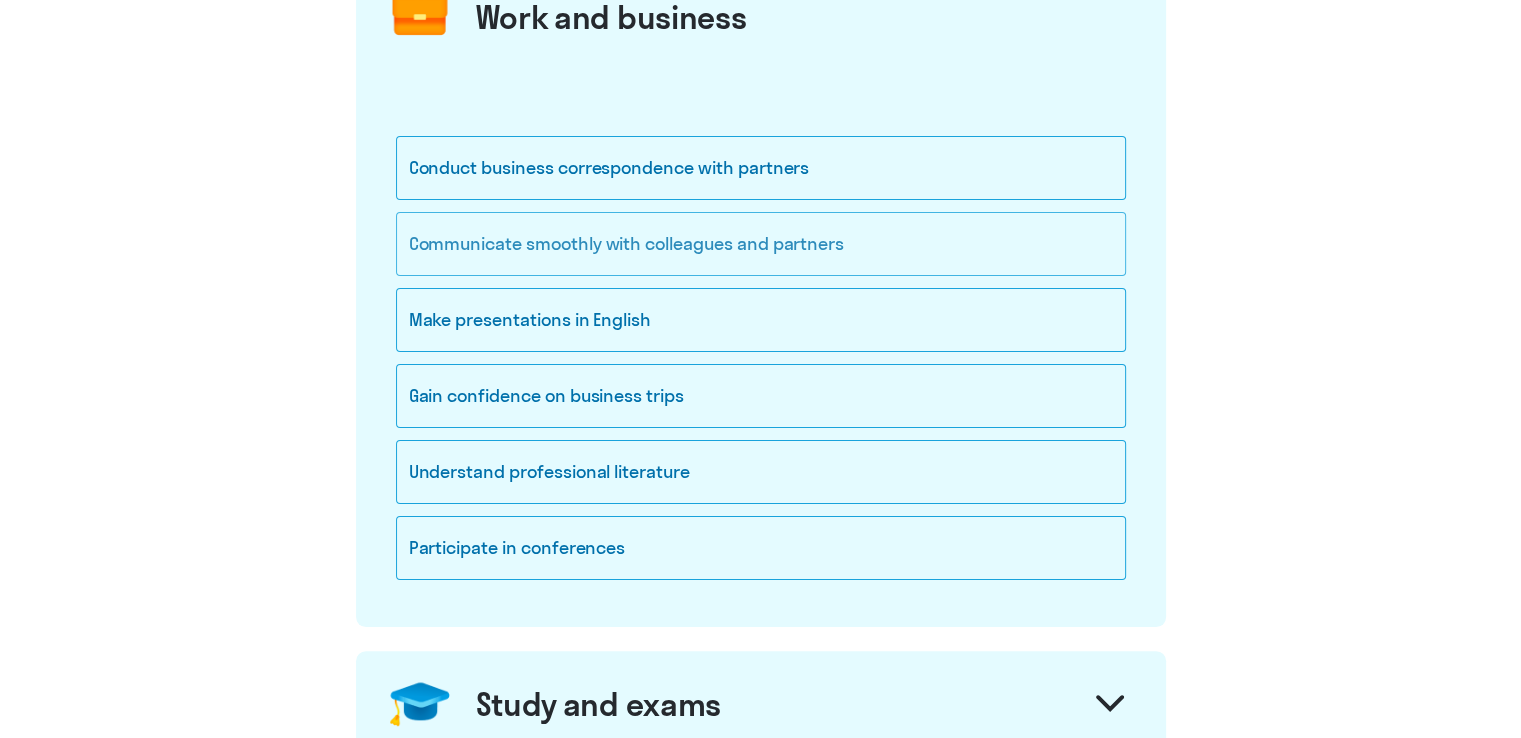 click on "Communicate smoothly with colleagues and partners" 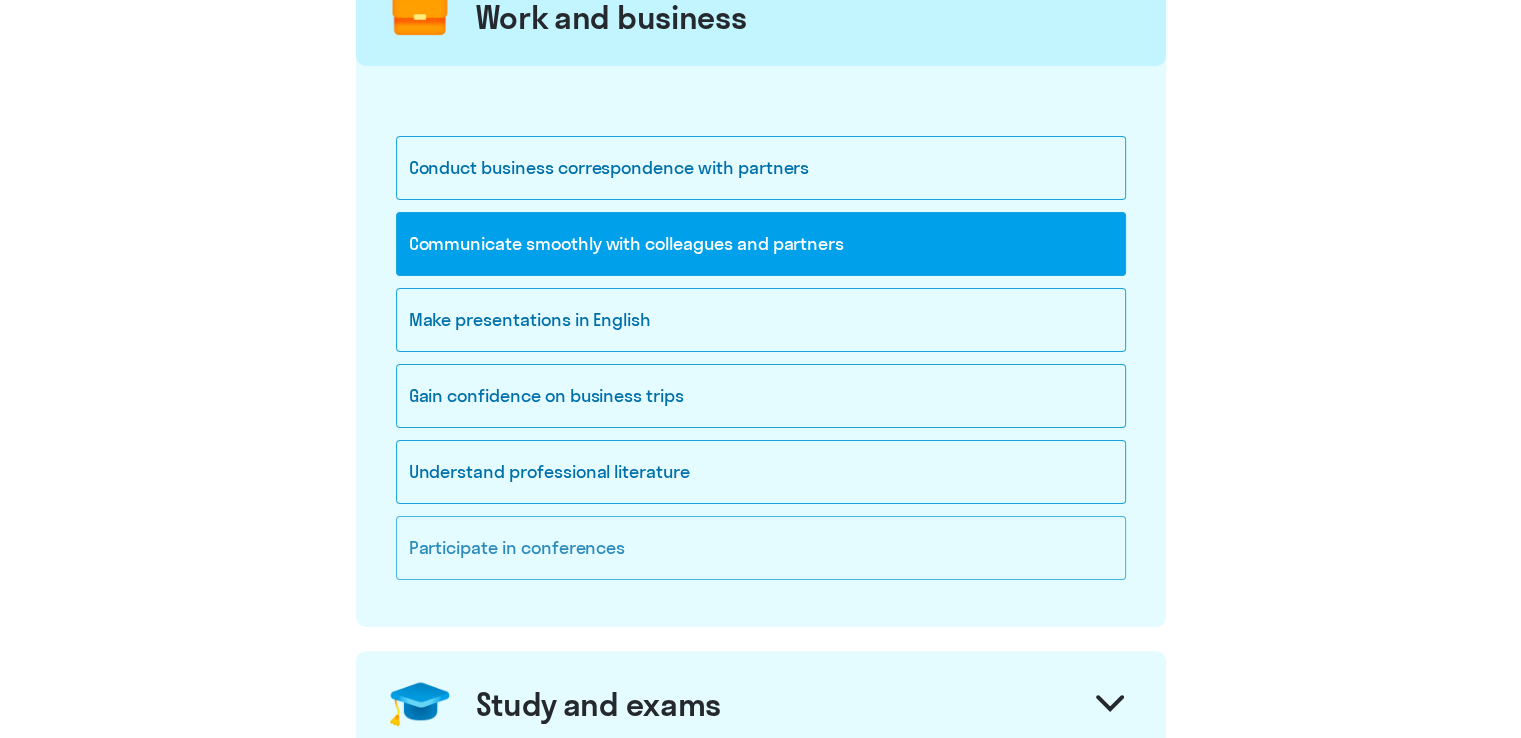 click on "Participate in conferences" 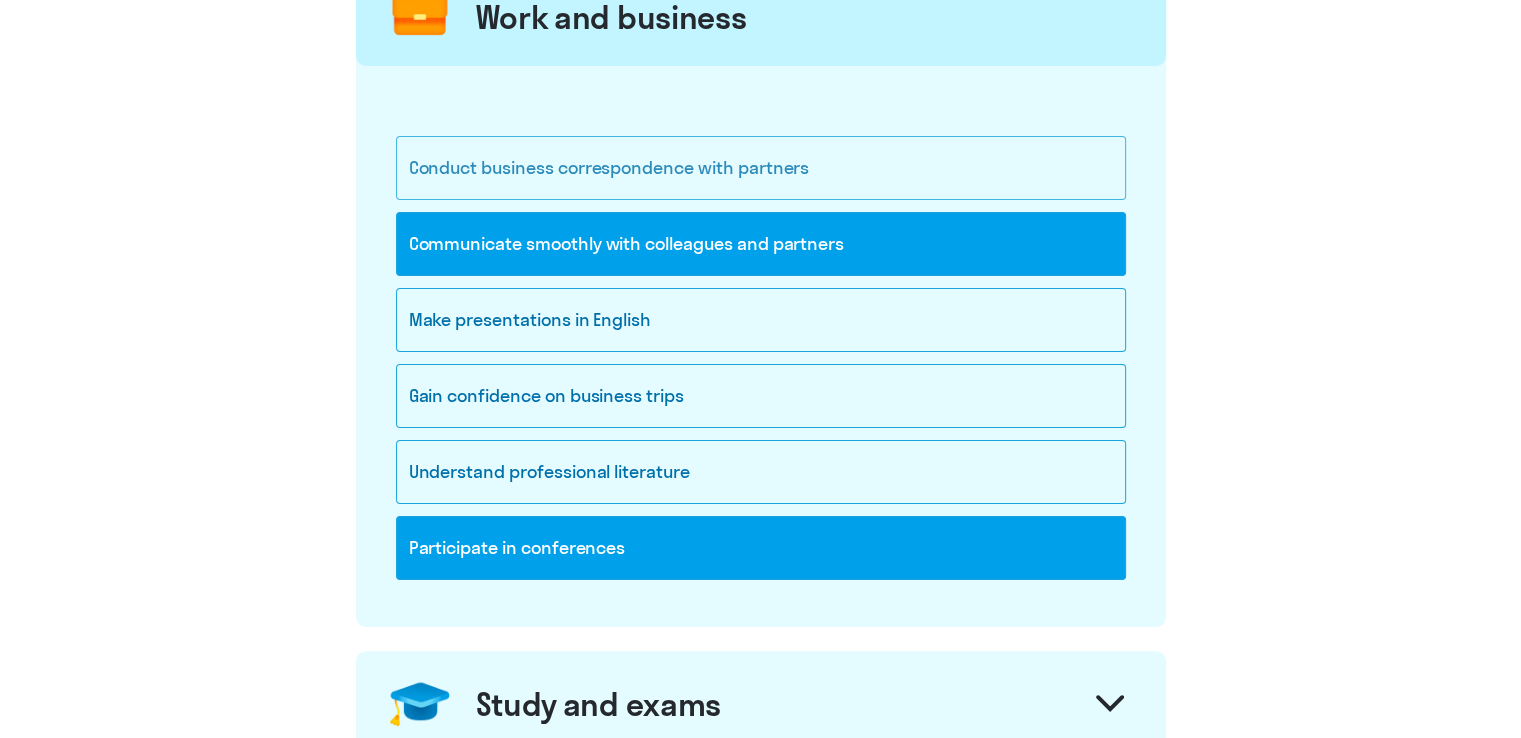 click on "Conduct business correspondence with partners" 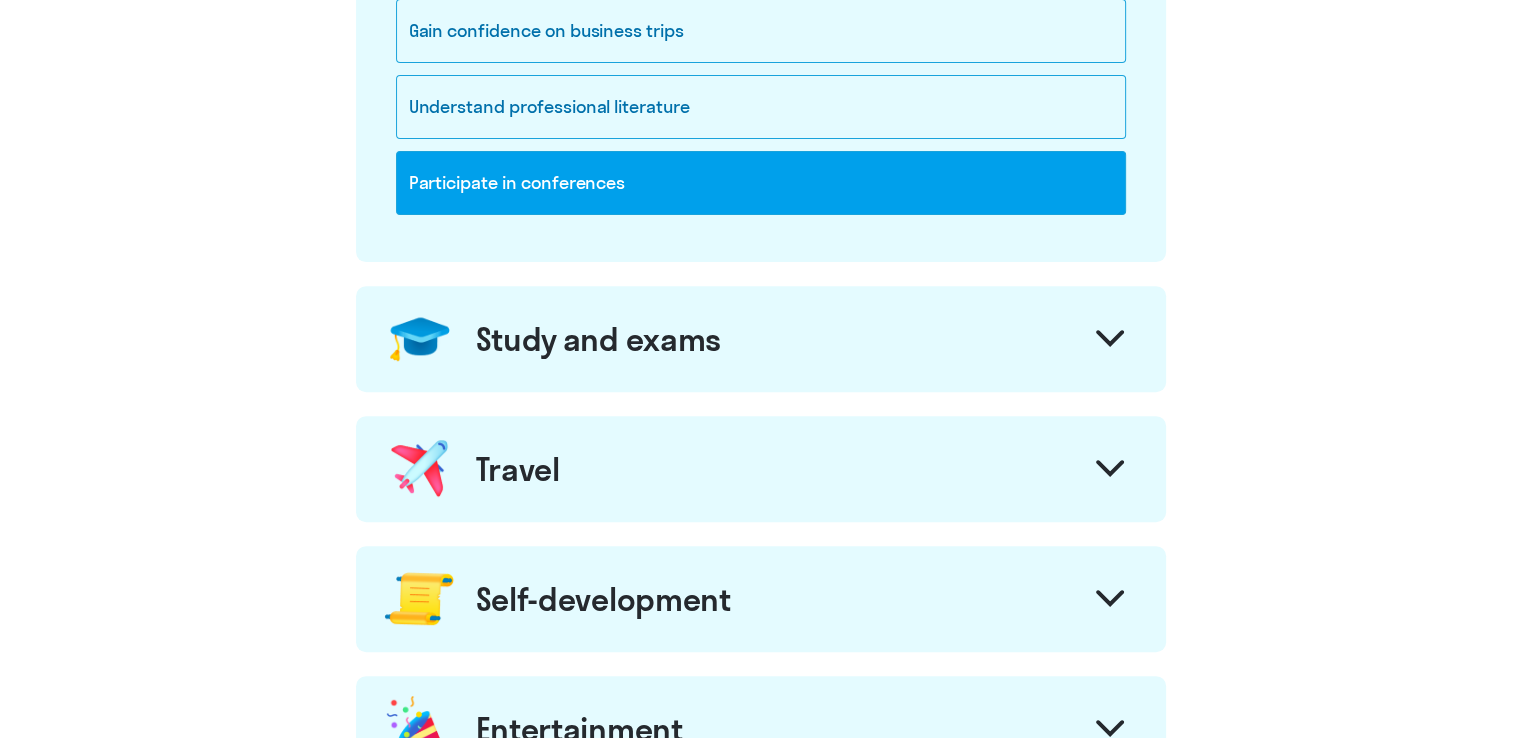 scroll, scrollTop: 700, scrollLeft: 0, axis: vertical 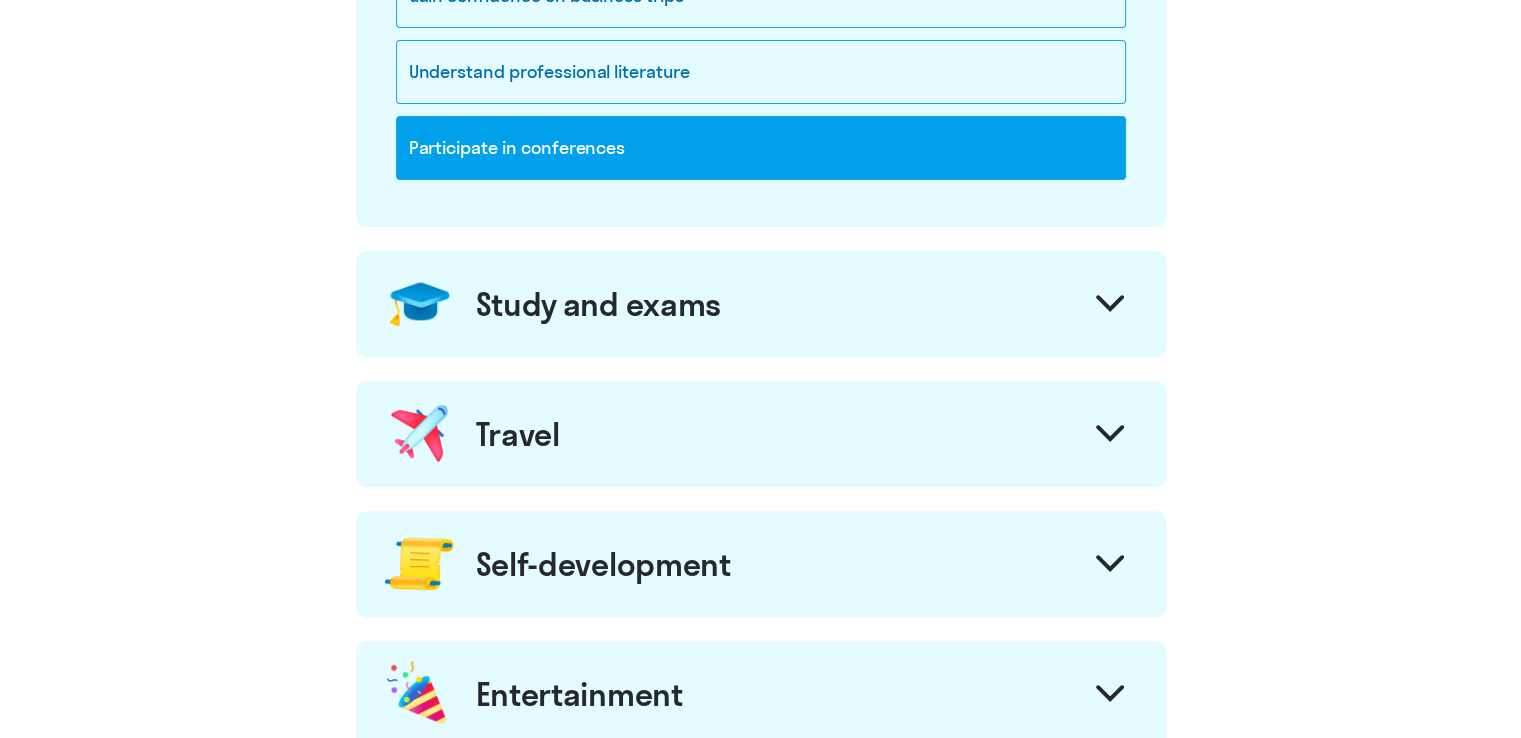 click on "Study and exams" 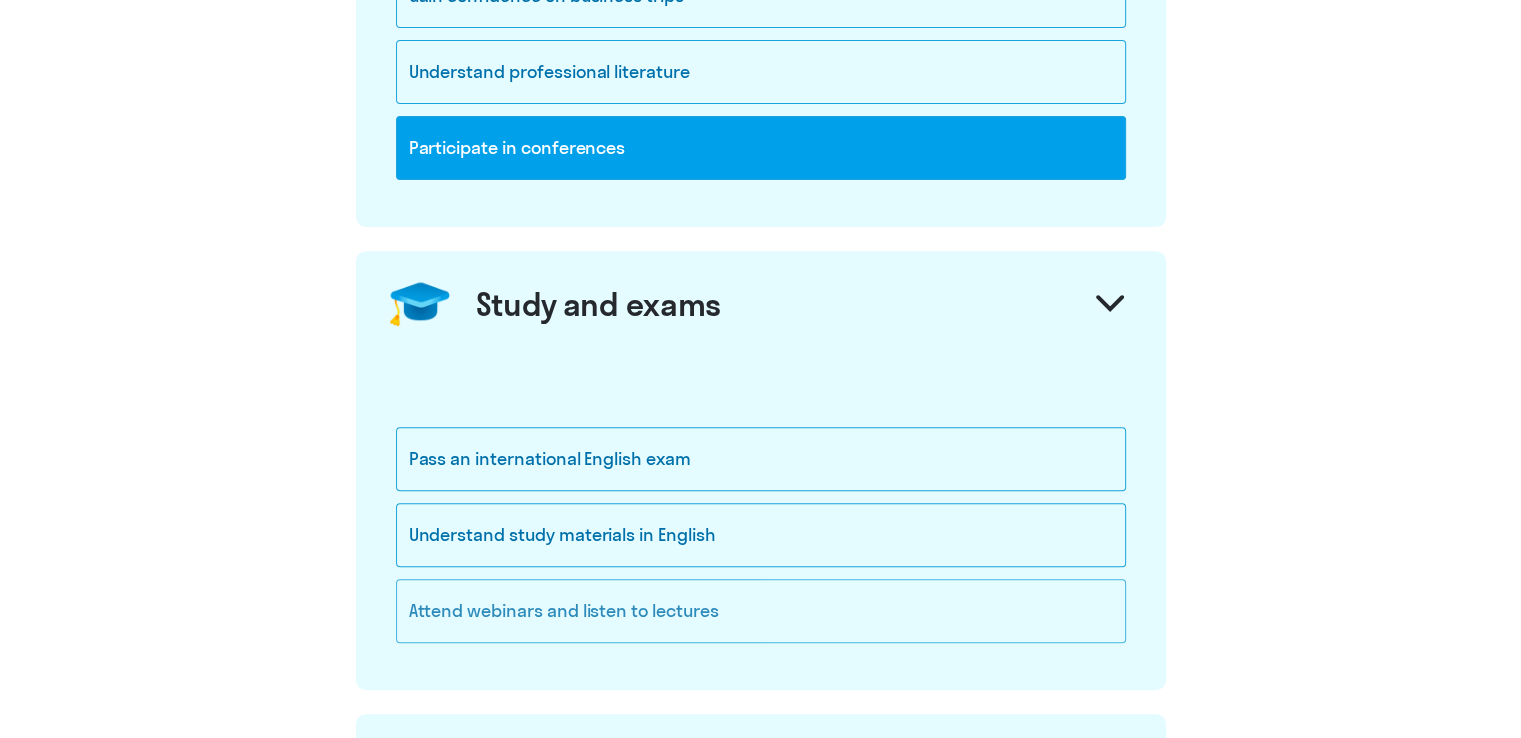 click on "Attend webinars and listen to lectures" 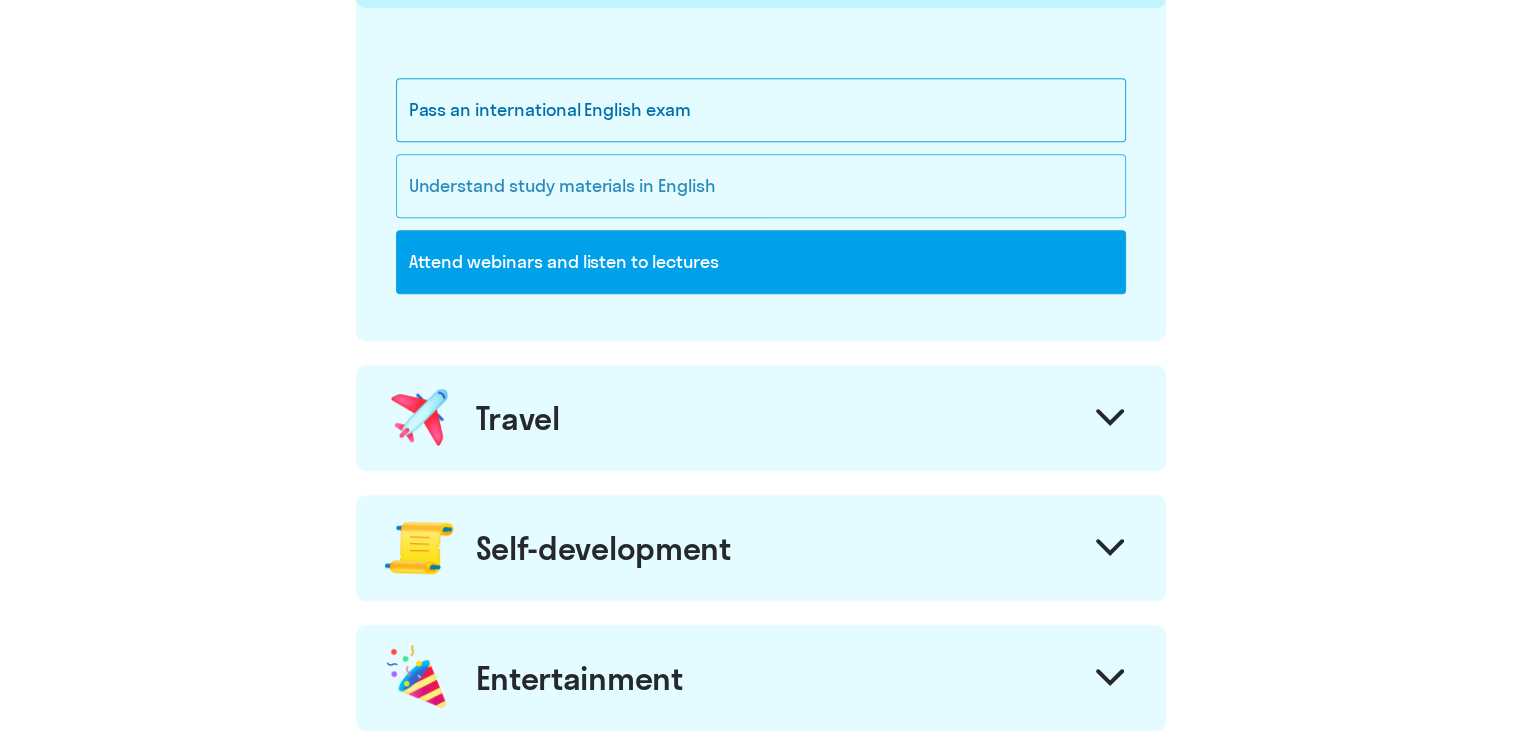 scroll, scrollTop: 1100, scrollLeft: 0, axis: vertical 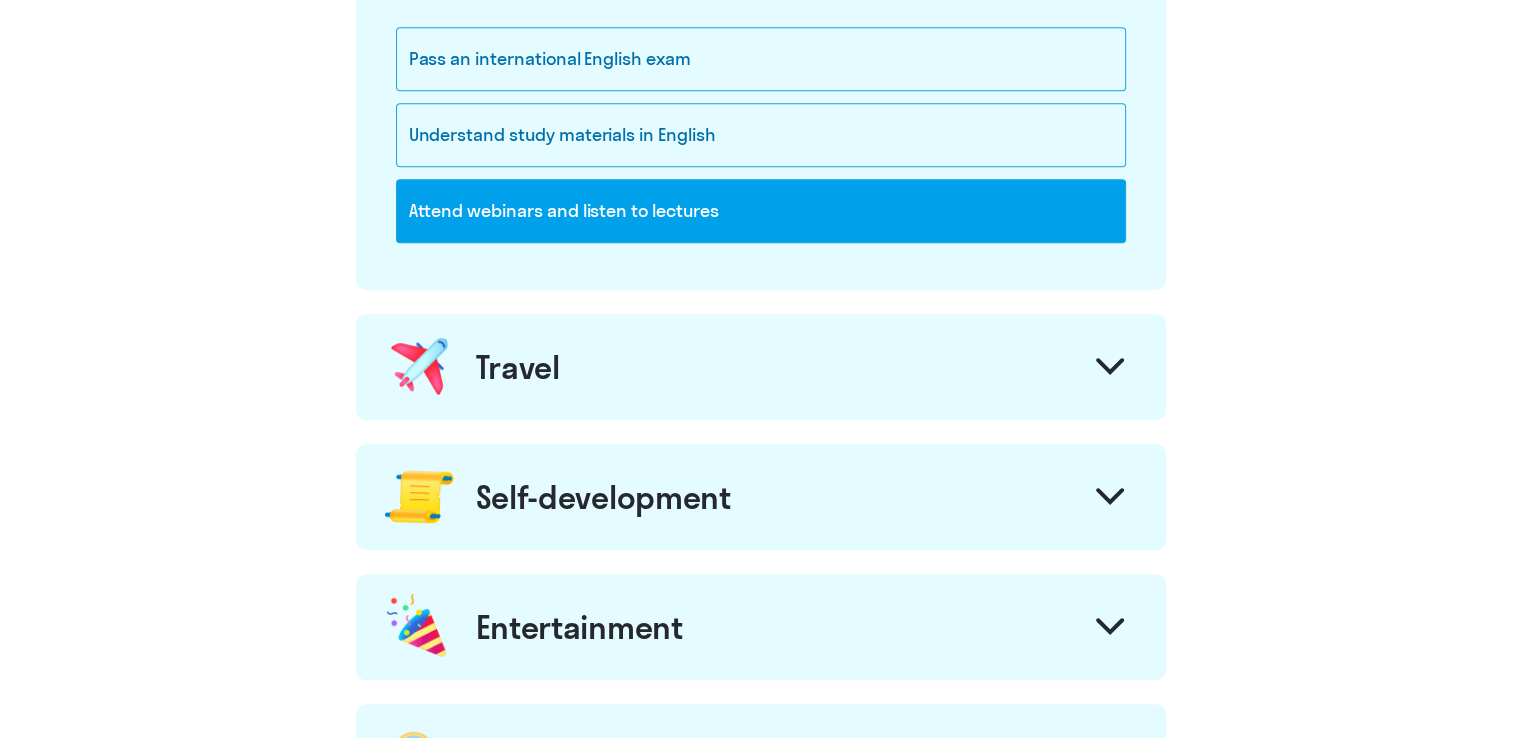 click on "Travel" 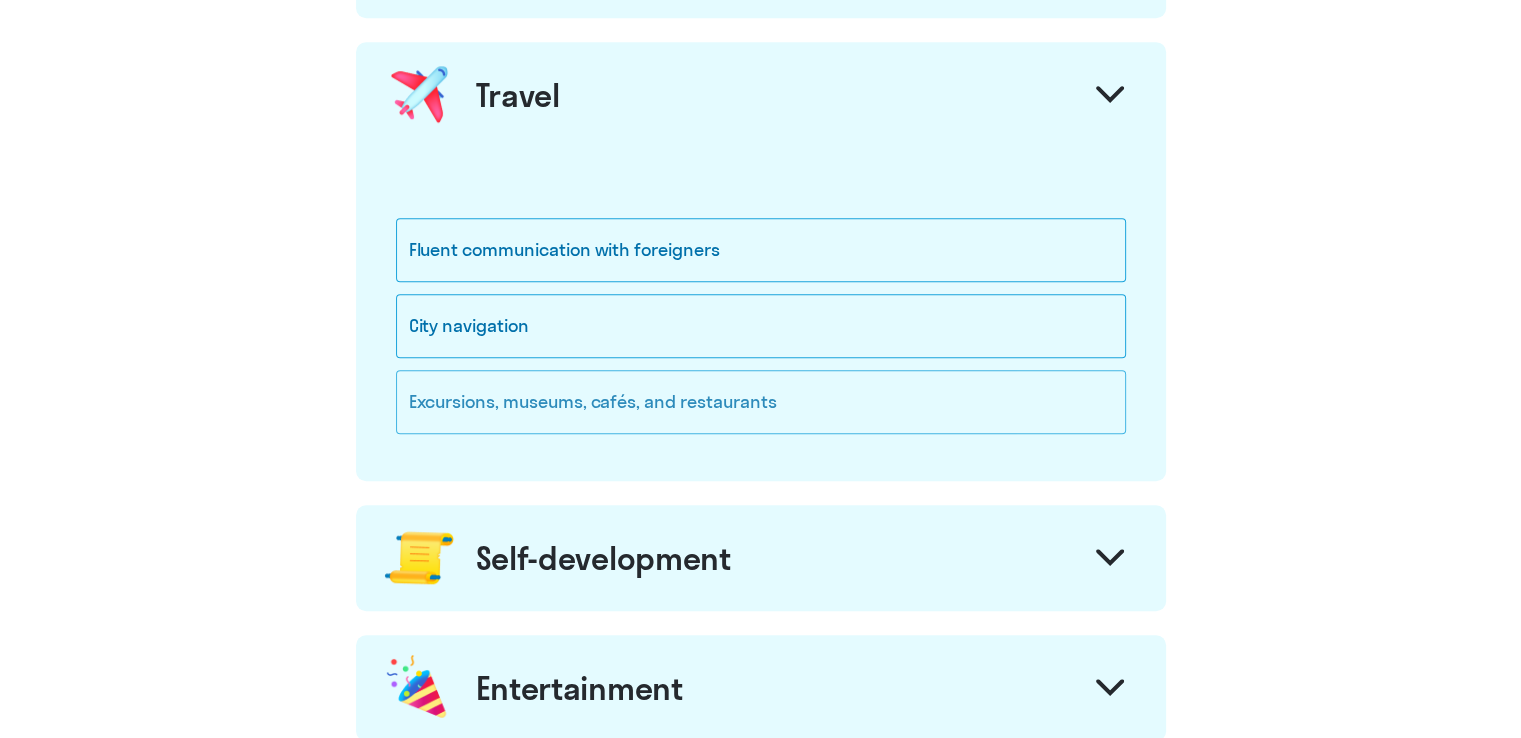 scroll, scrollTop: 1400, scrollLeft: 0, axis: vertical 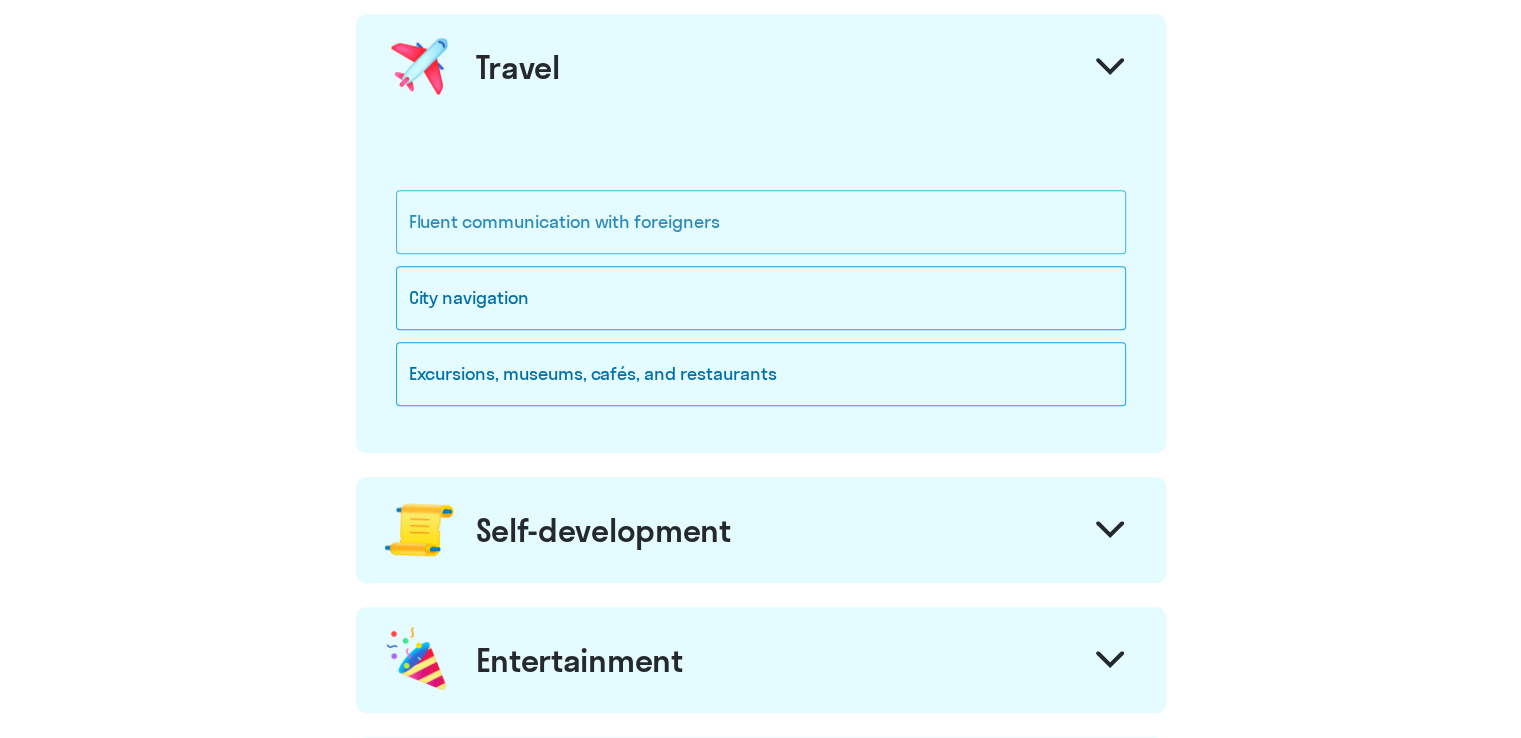 click on "Fluent communication with foreigners" 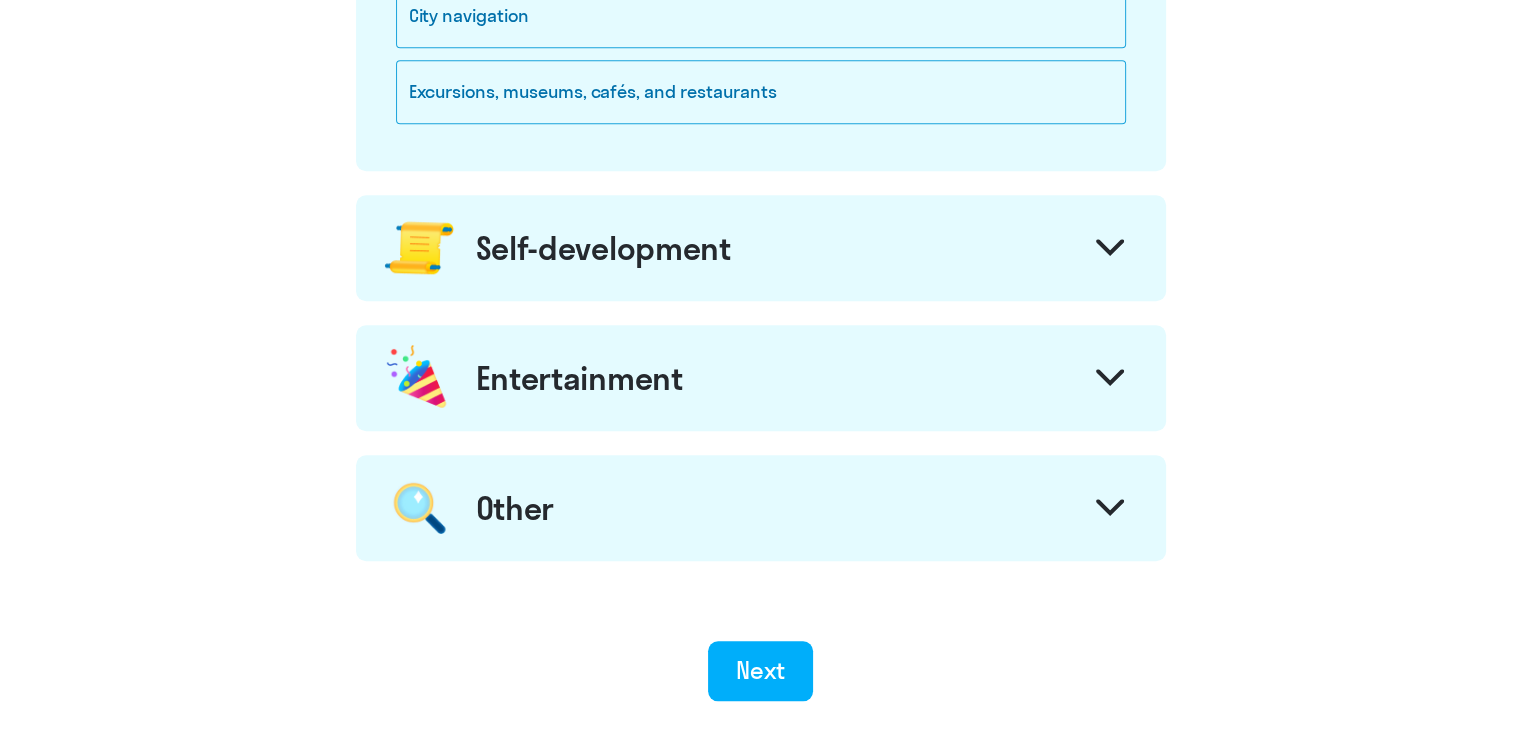 scroll, scrollTop: 1700, scrollLeft: 0, axis: vertical 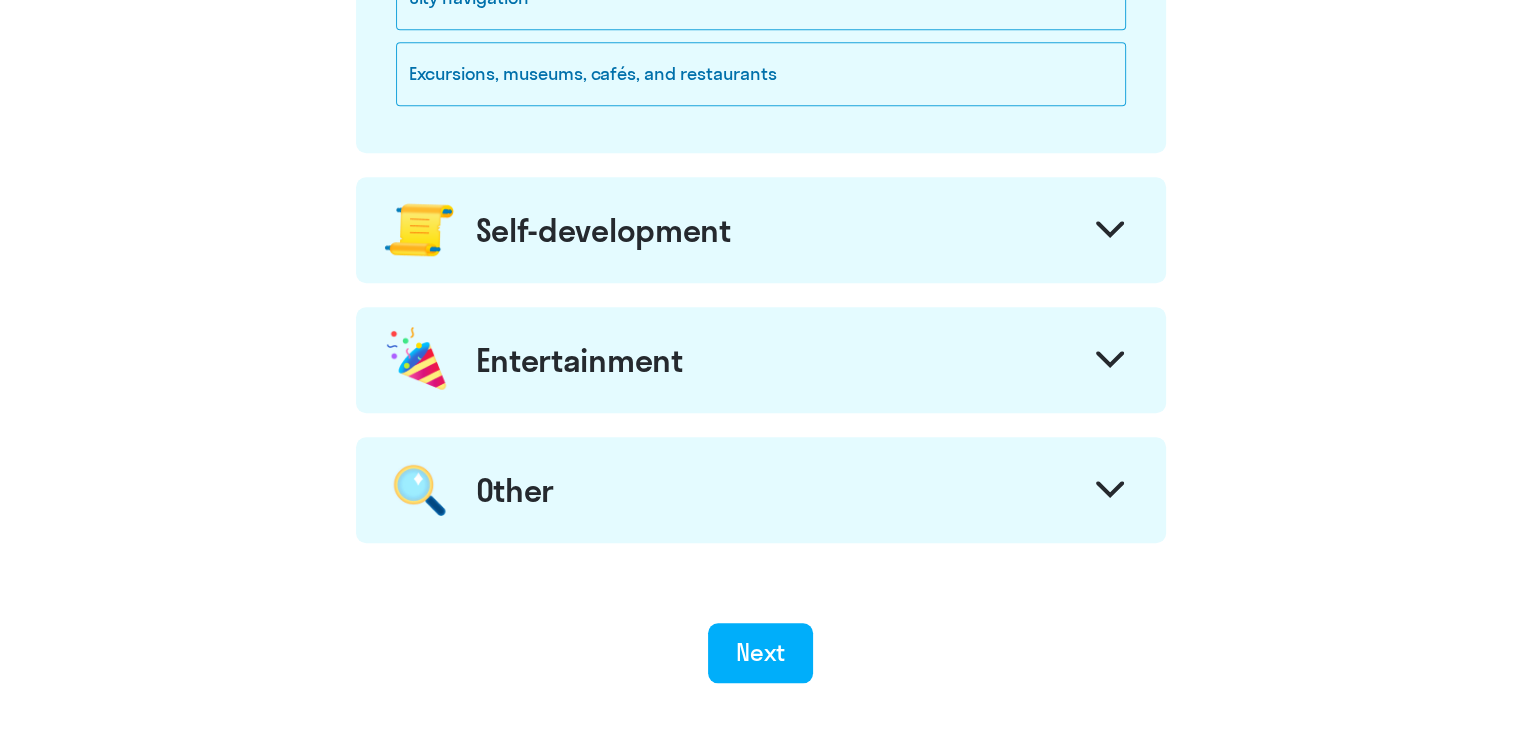 click on "Self-development" 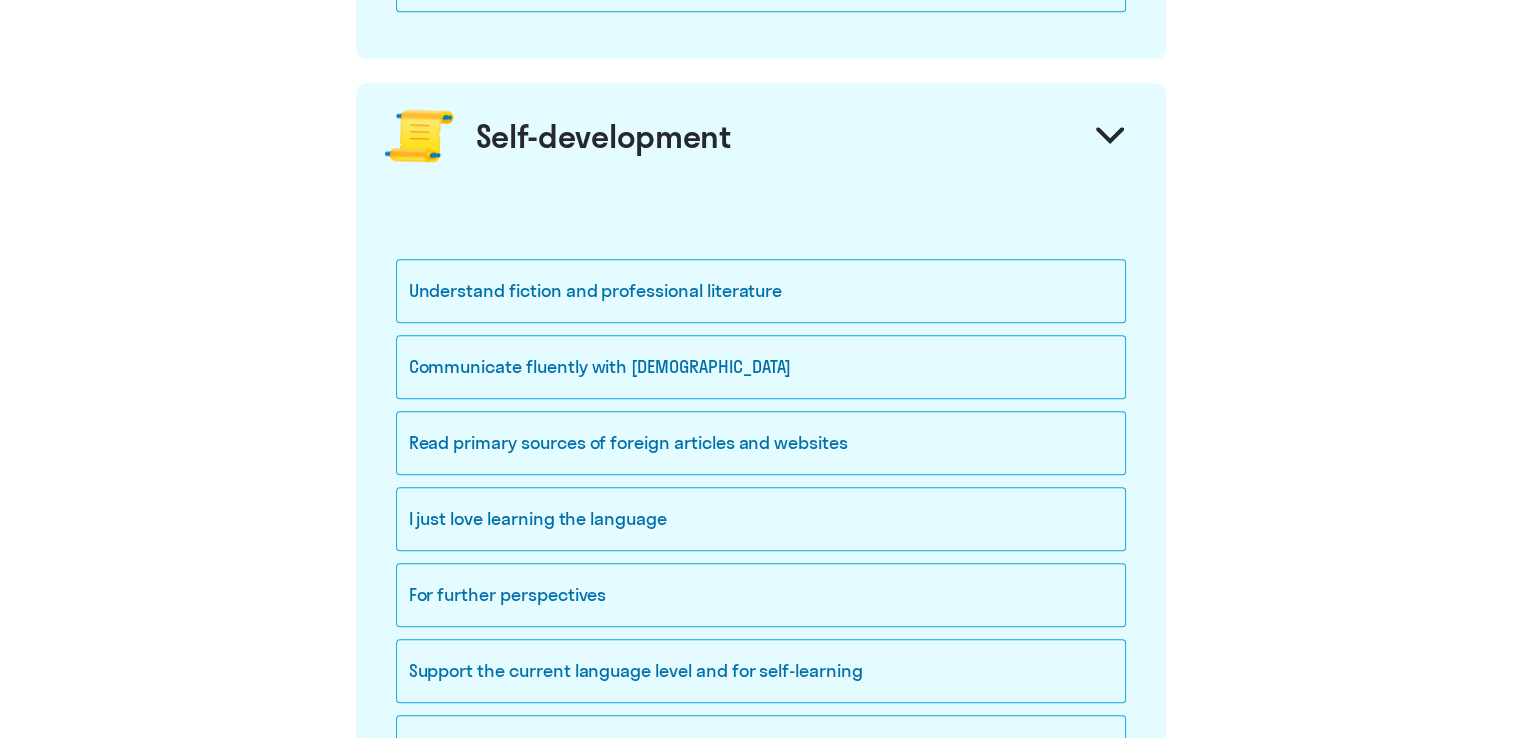 scroll, scrollTop: 1900, scrollLeft: 0, axis: vertical 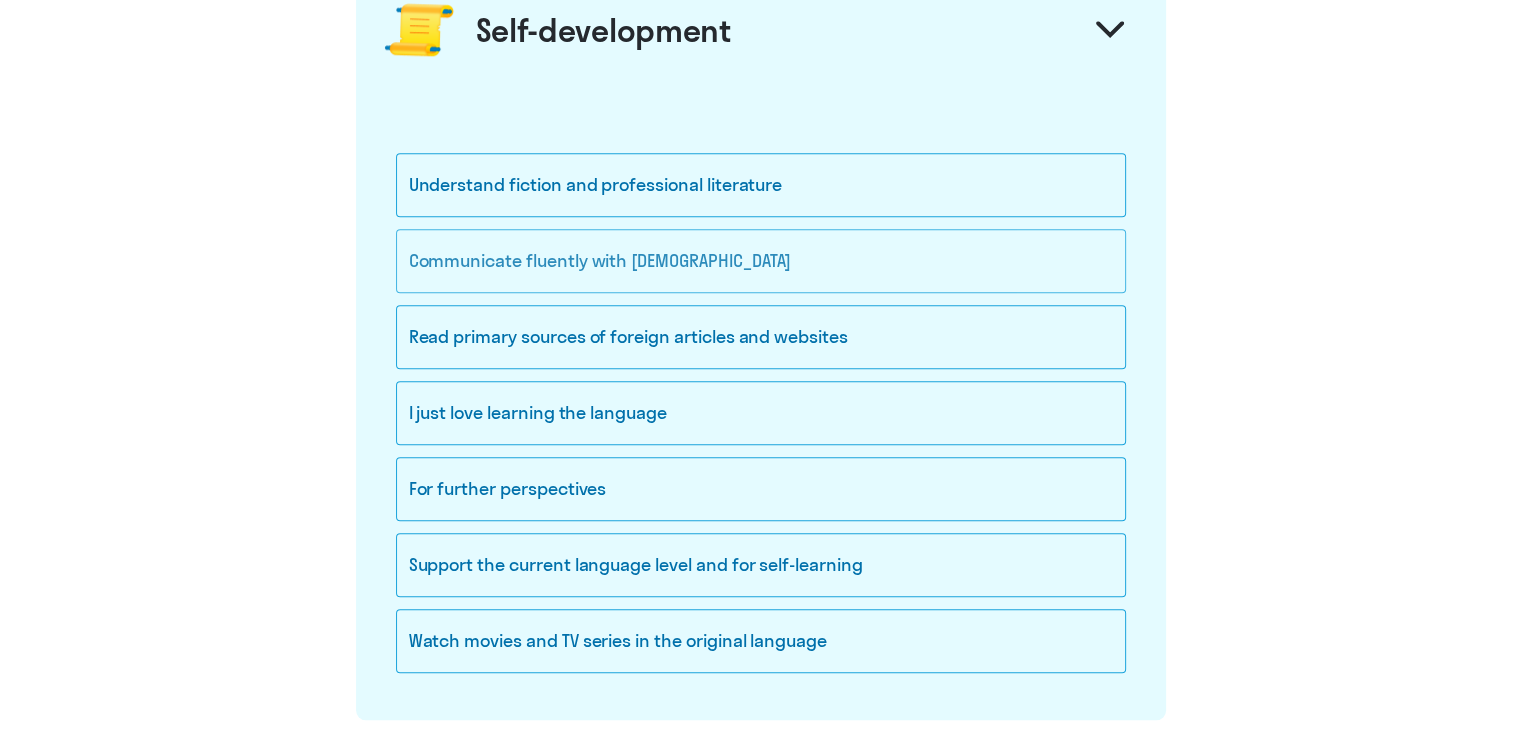 click on "Communicate fluently with [DEMOGRAPHIC_DATA]" 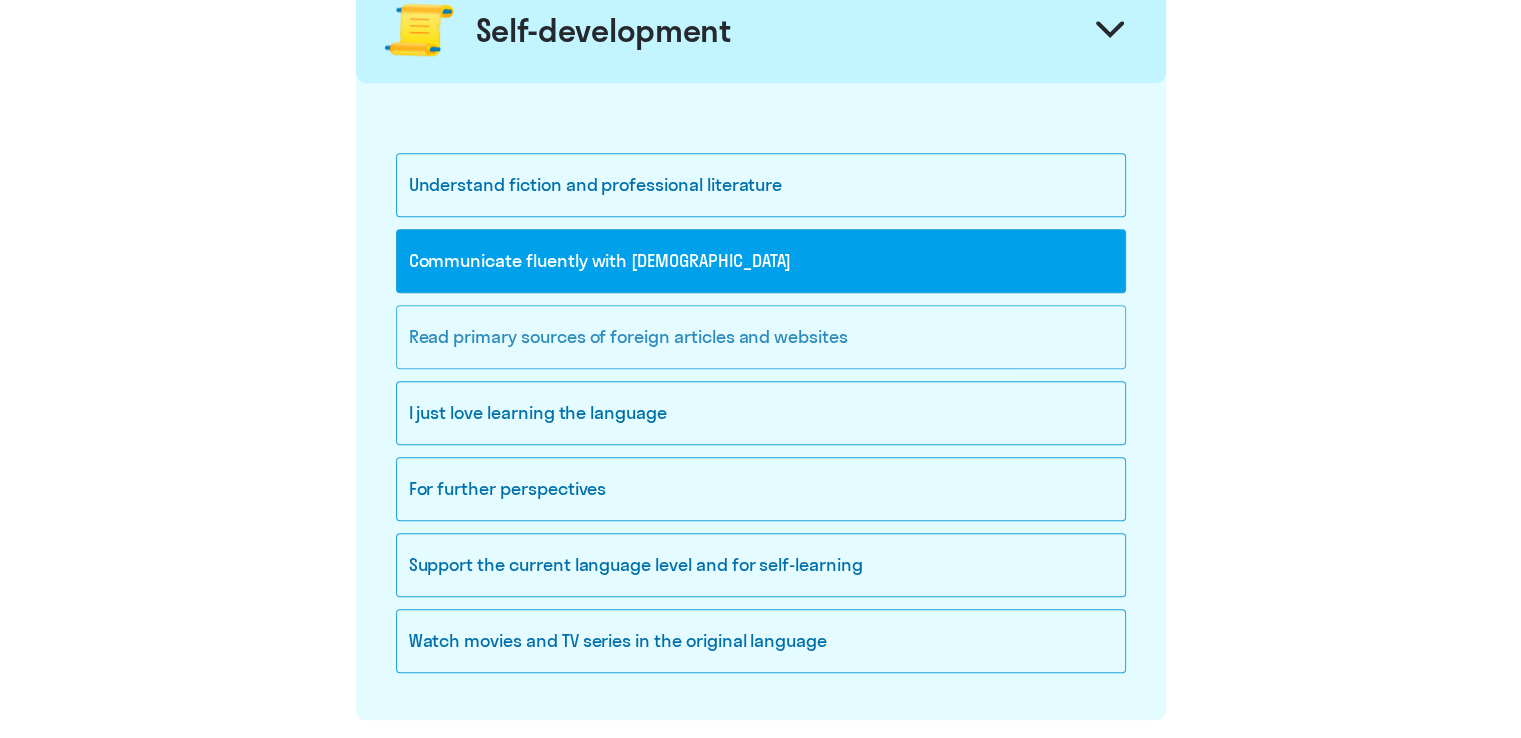 click on "Read primary sources of foreign articles and websites" 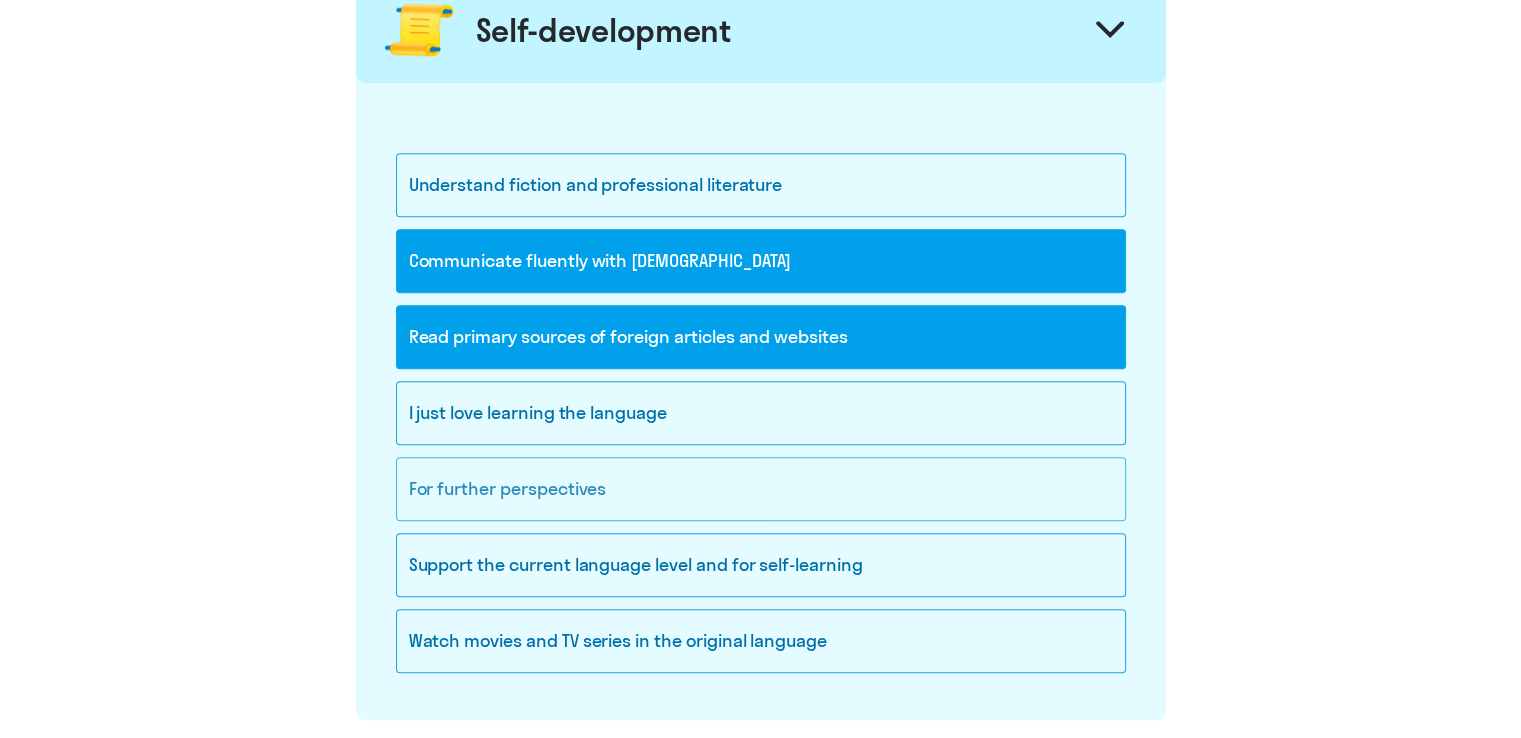 click on "For further perspectives" 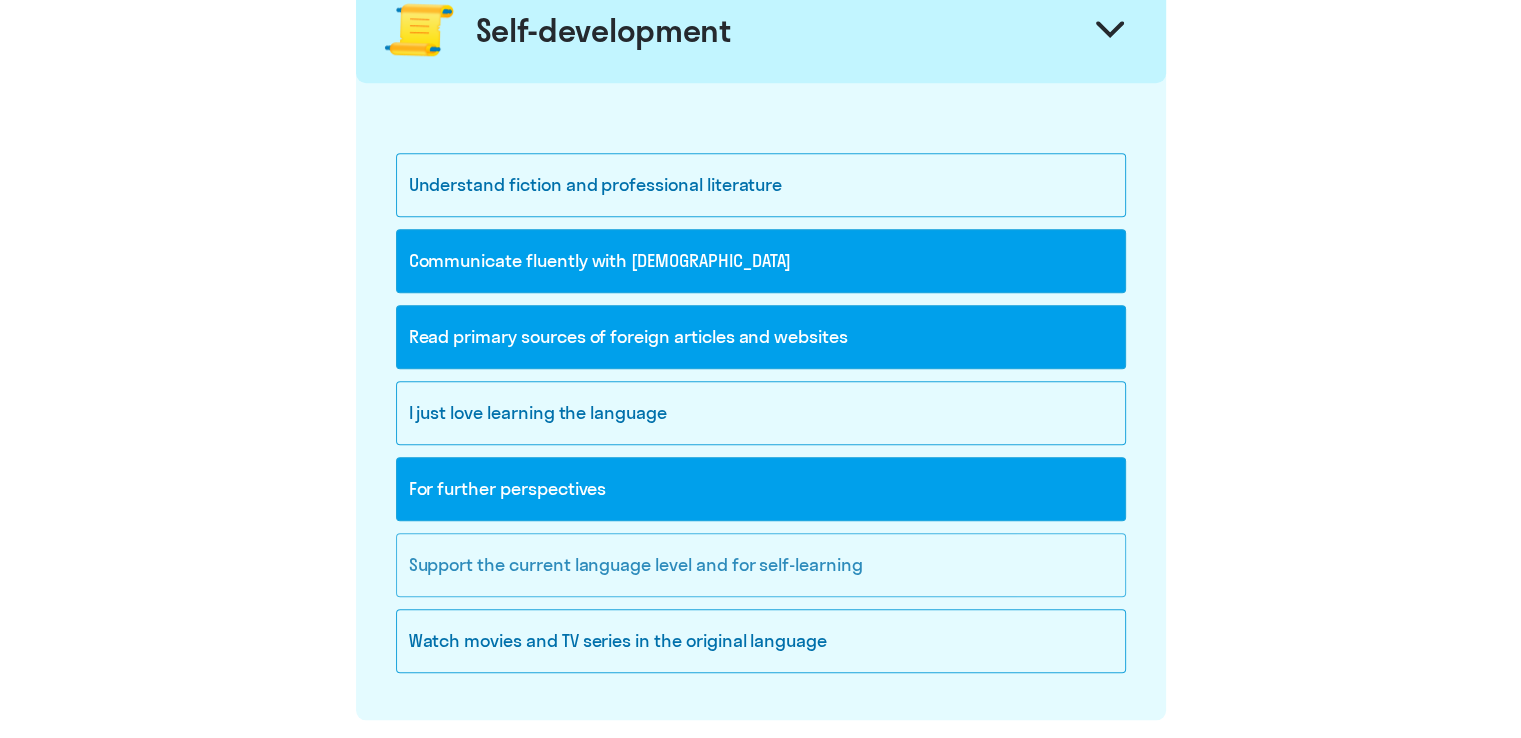 click on "Support the current language level and for self-learning" 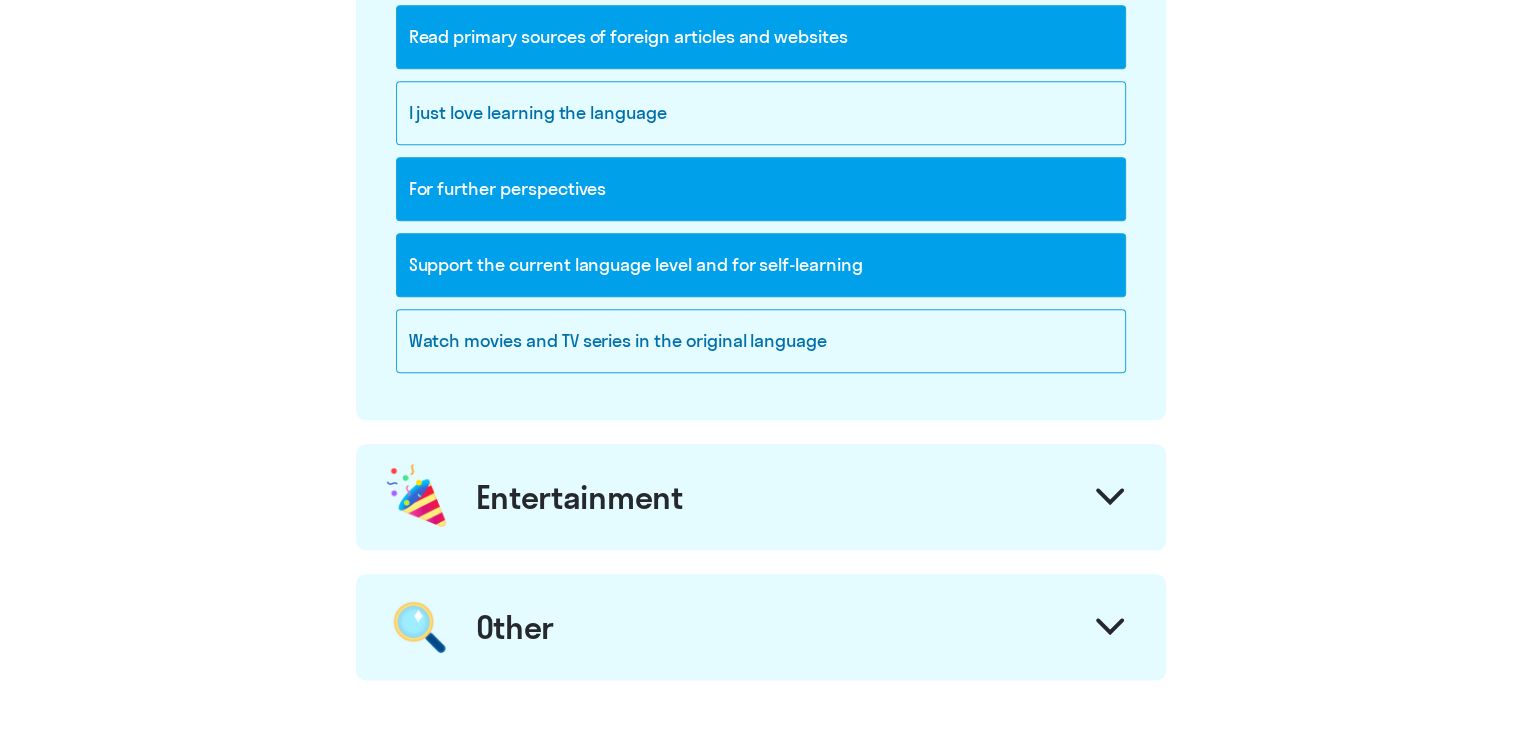 click on "Entertainment" 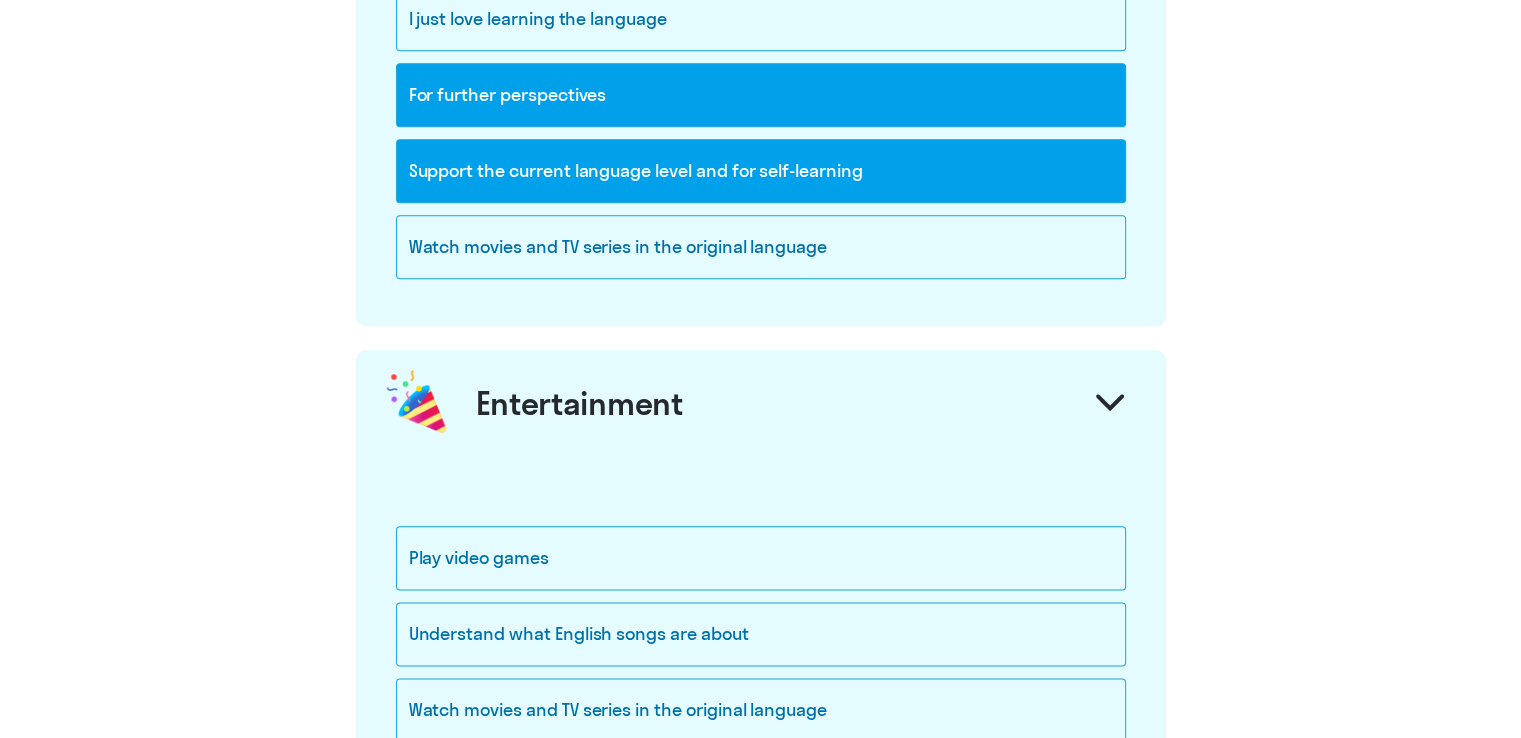 scroll, scrollTop: 2500, scrollLeft: 0, axis: vertical 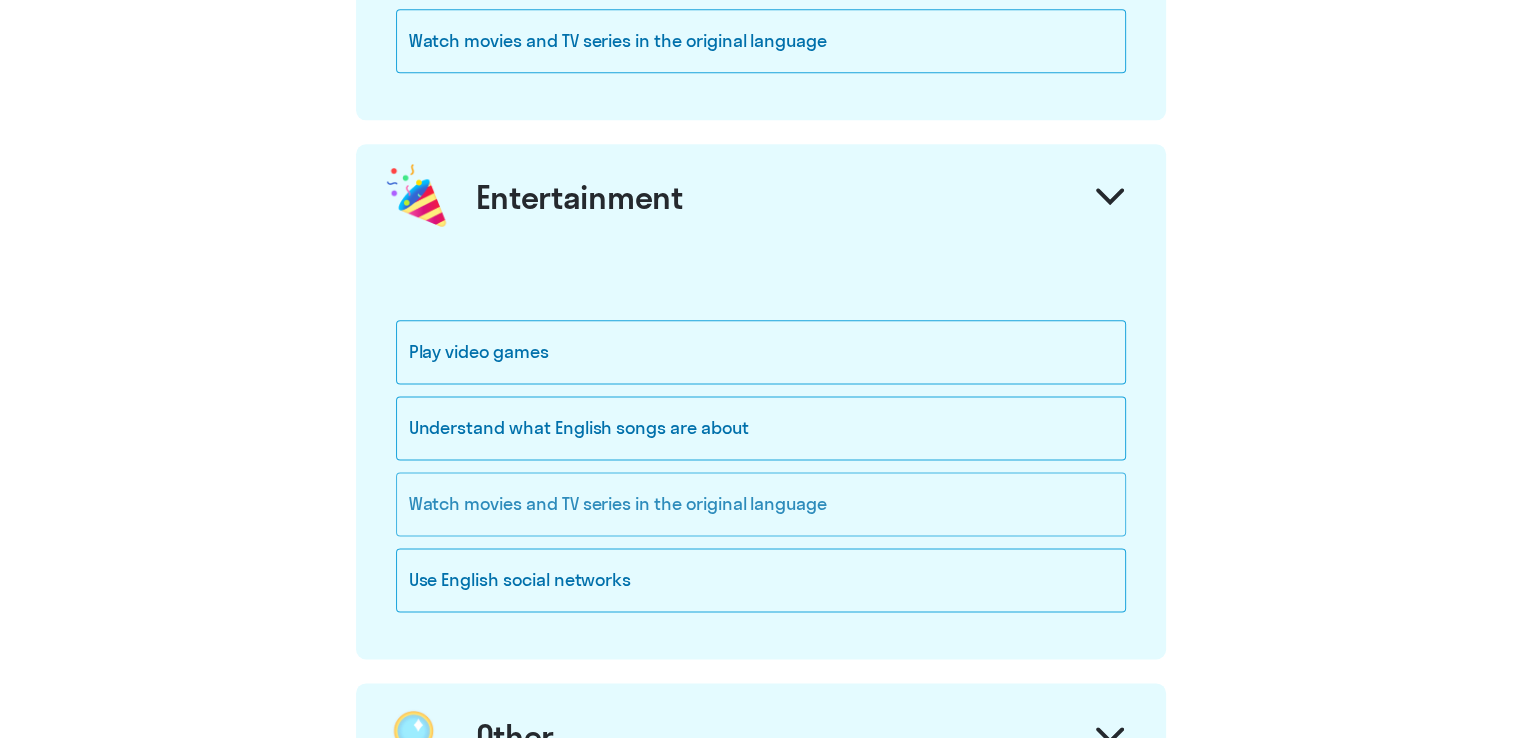 click on "Watch movies and TV series in the original language" 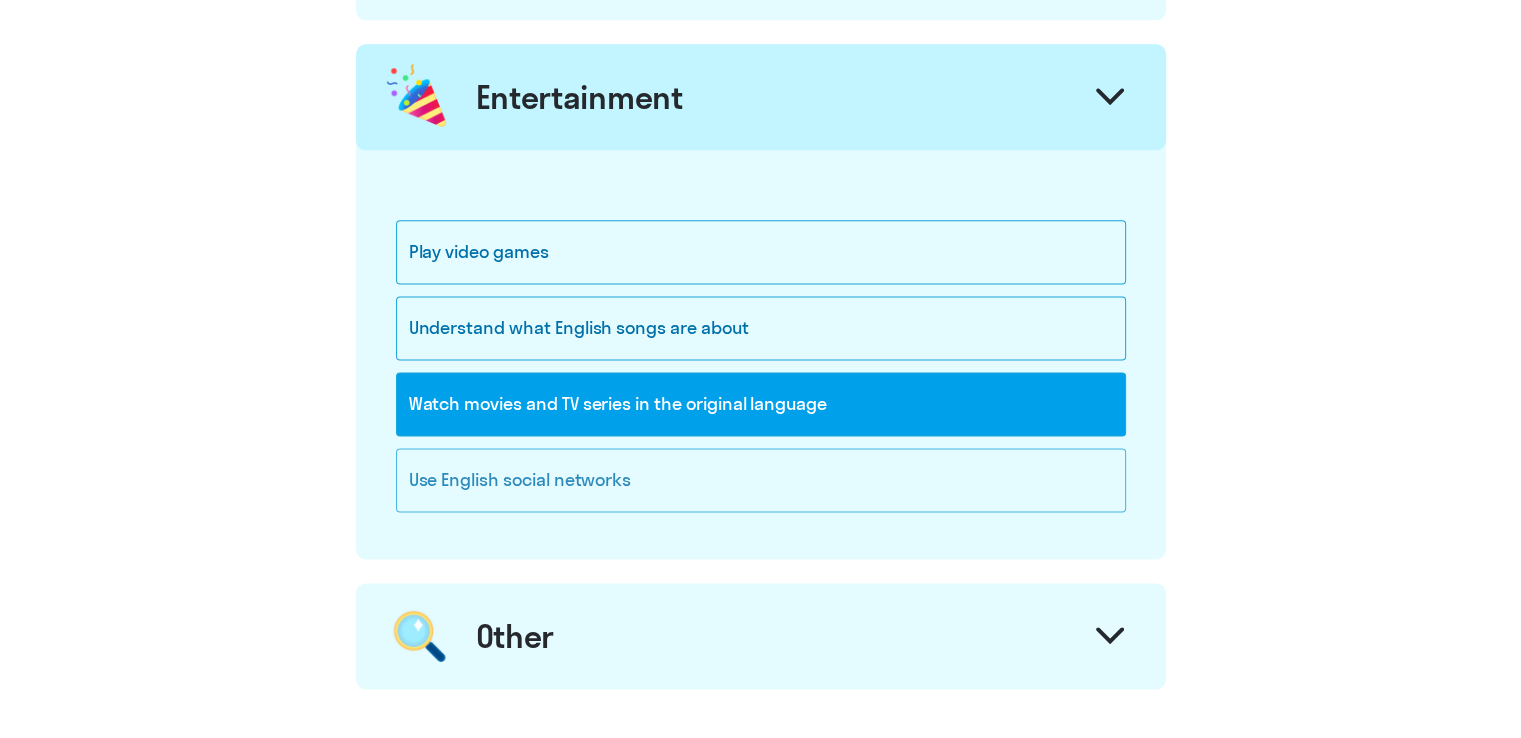 click on "Use English social networks" 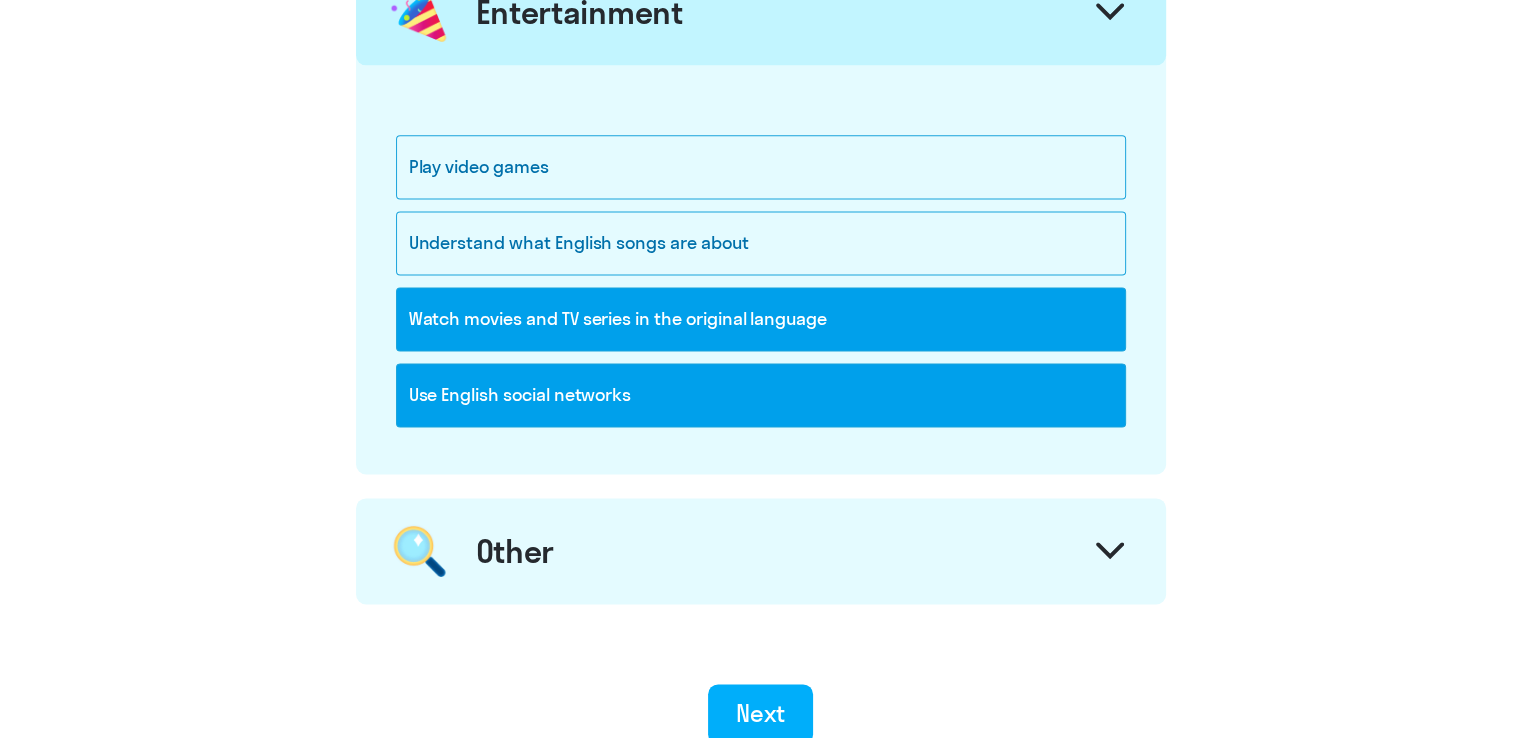 scroll, scrollTop: 2800, scrollLeft: 0, axis: vertical 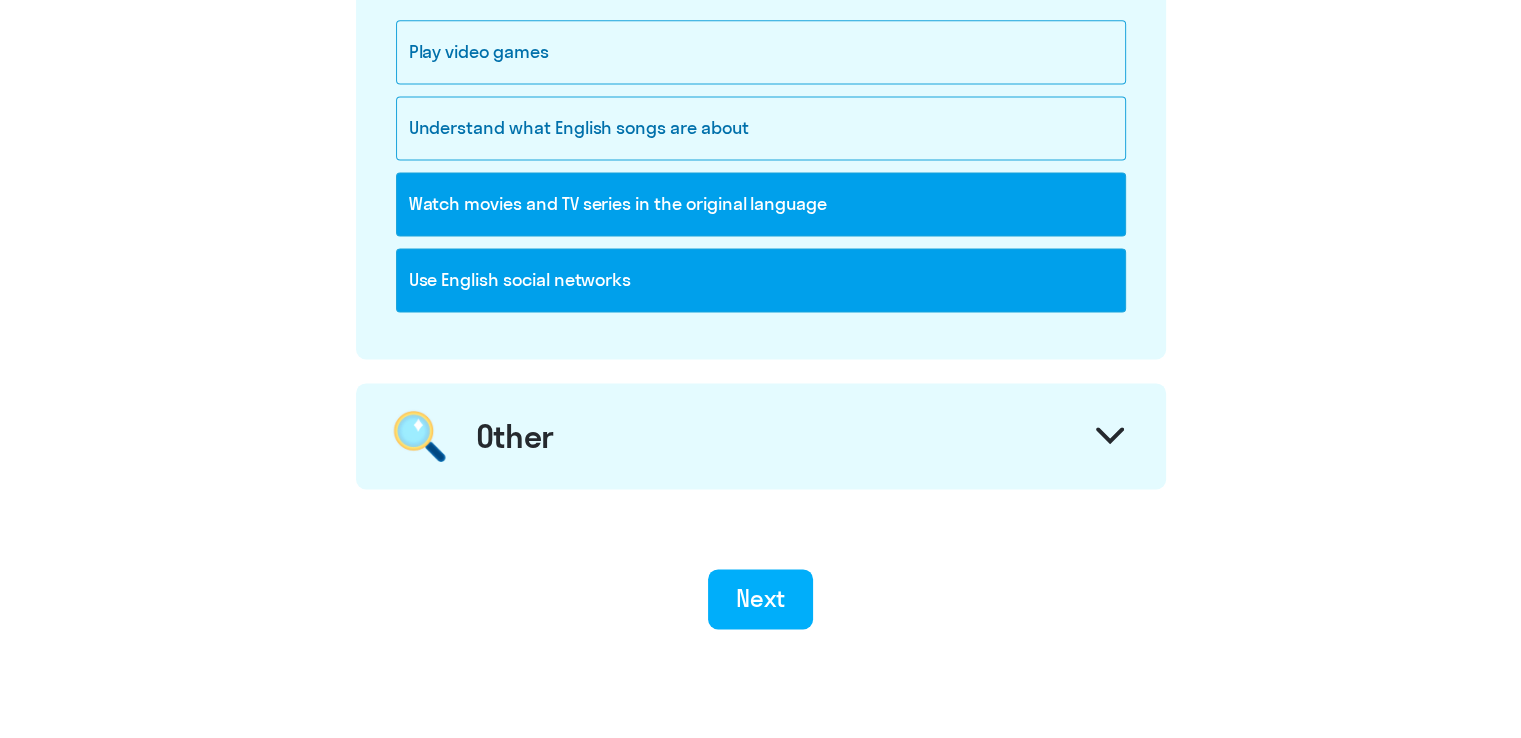 click on "Other" 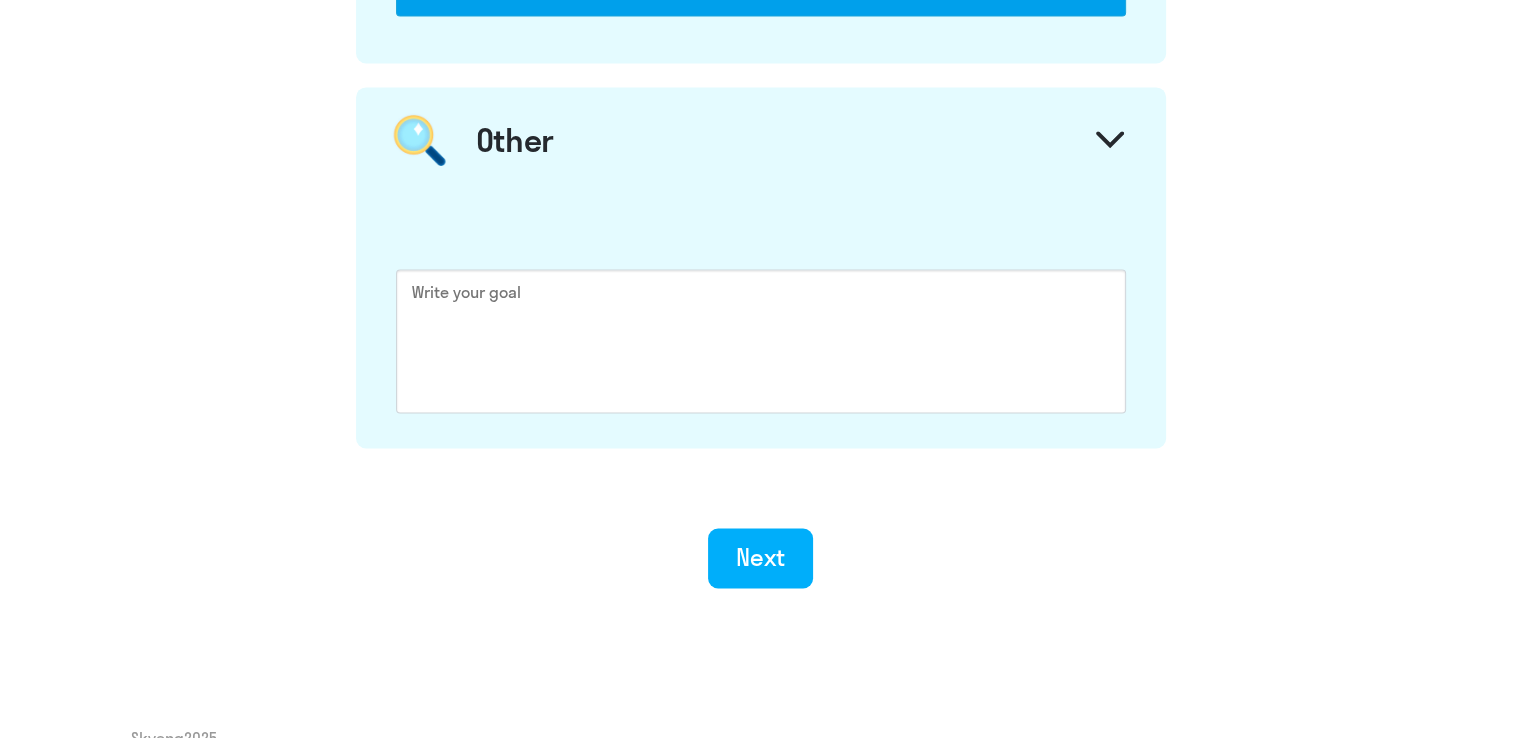 scroll, scrollTop: 3100, scrollLeft: 0, axis: vertical 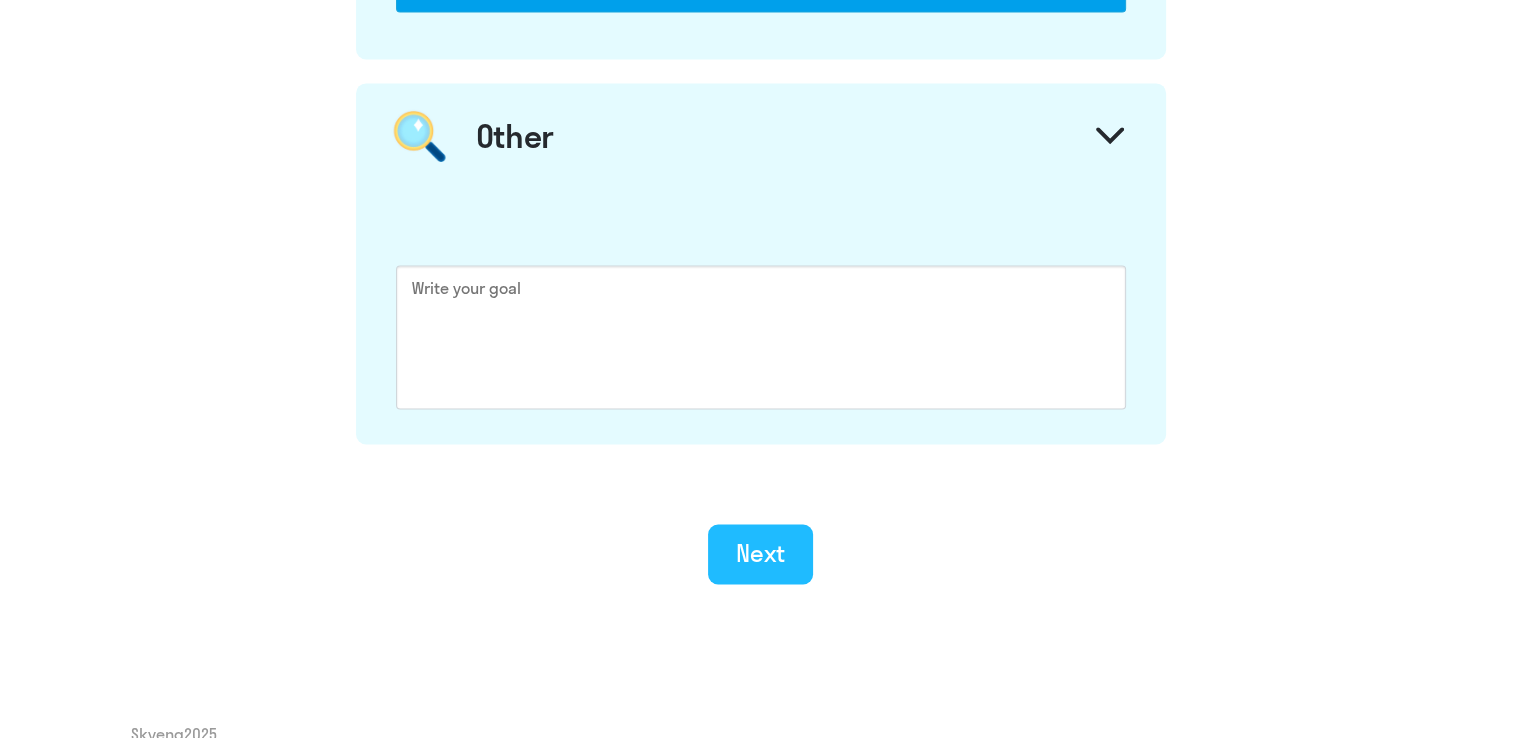 click on "Next" 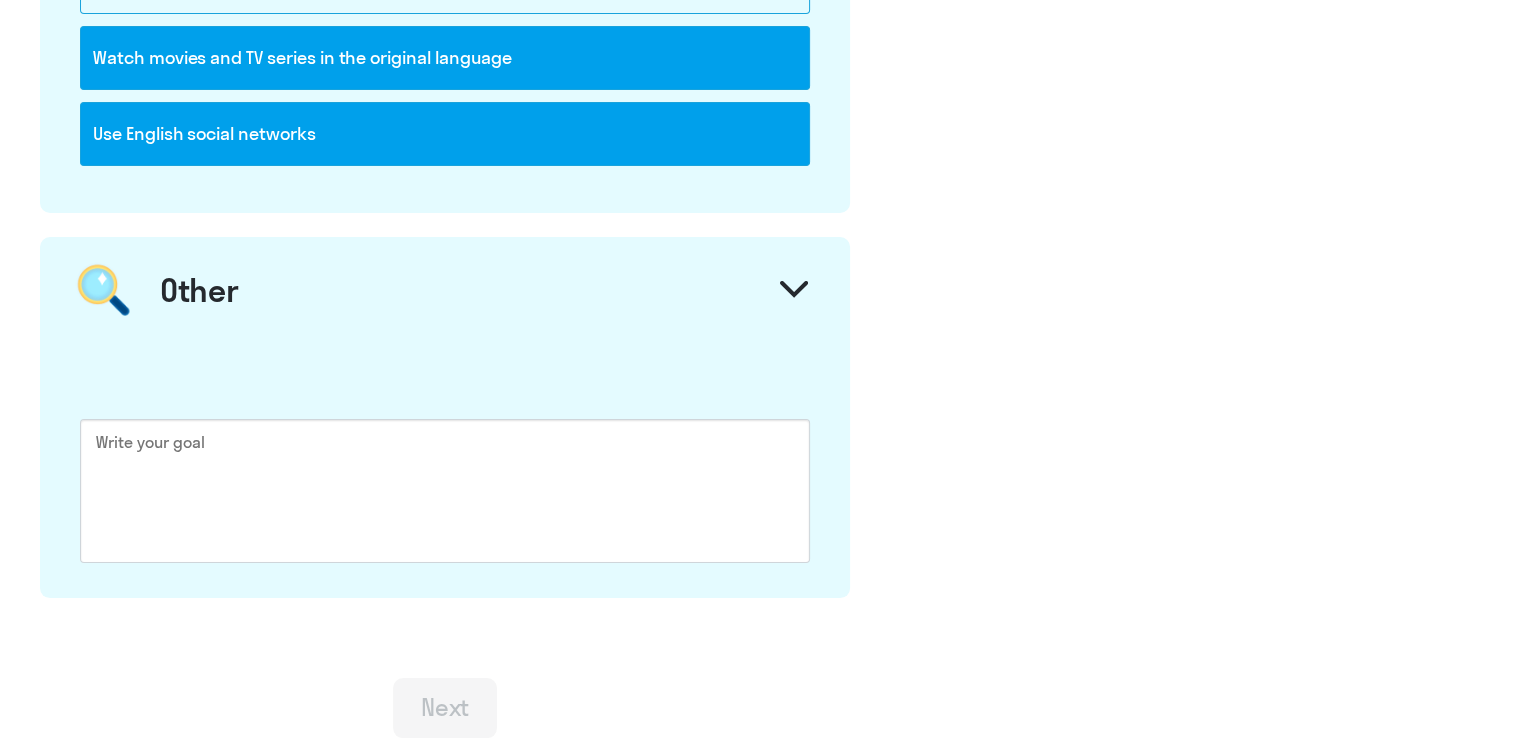 scroll, scrollTop: 0, scrollLeft: 0, axis: both 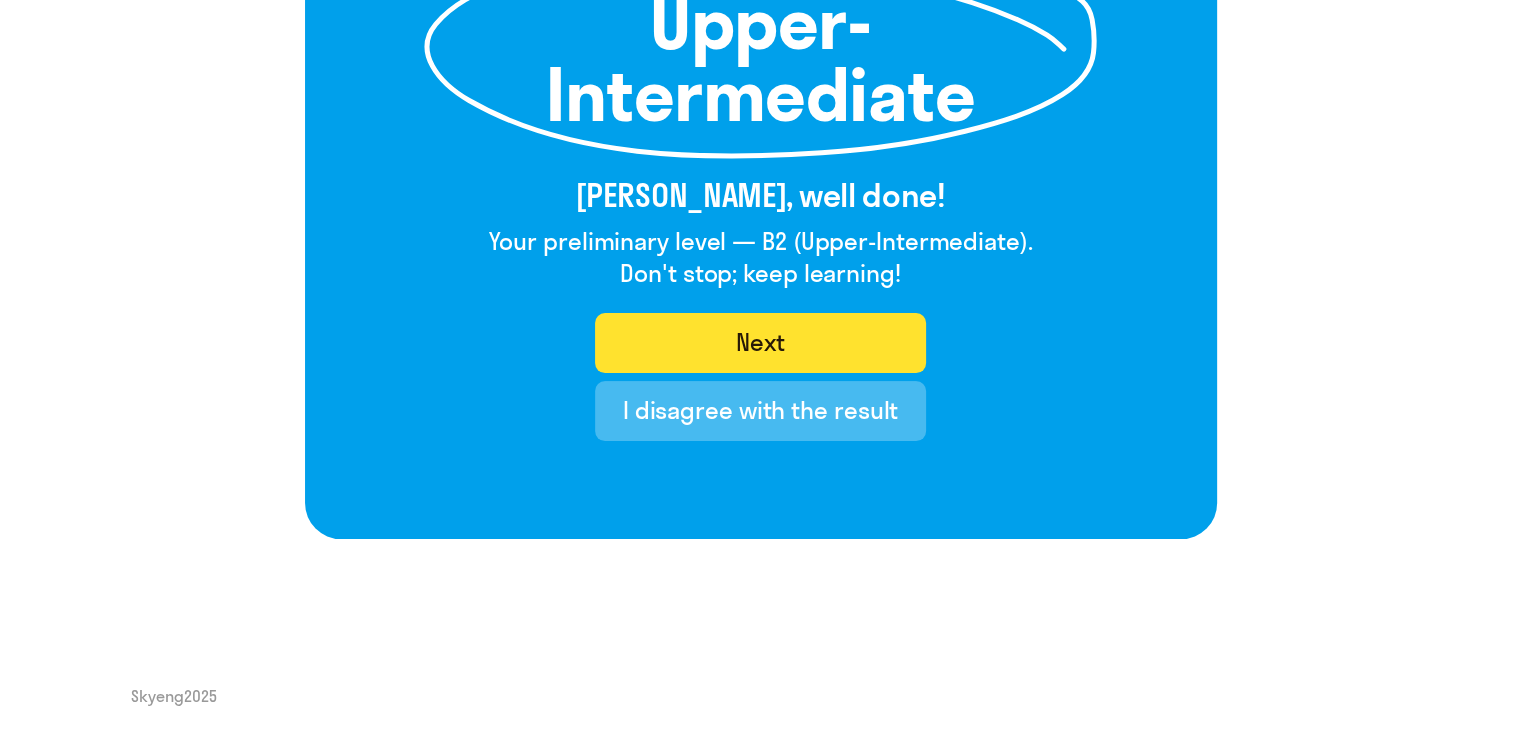 click on "Next" 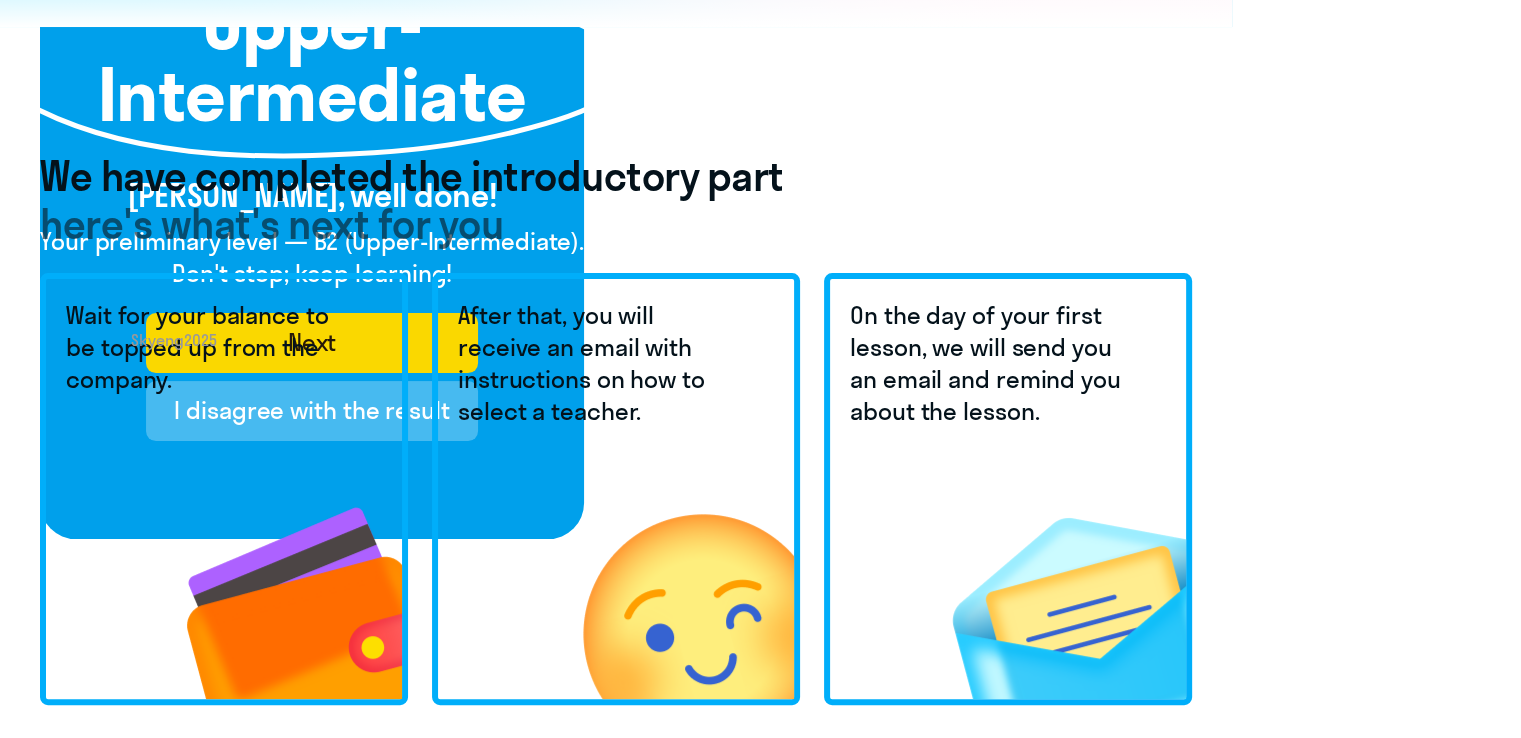 scroll, scrollTop: 0, scrollLeft: 0, axis: both 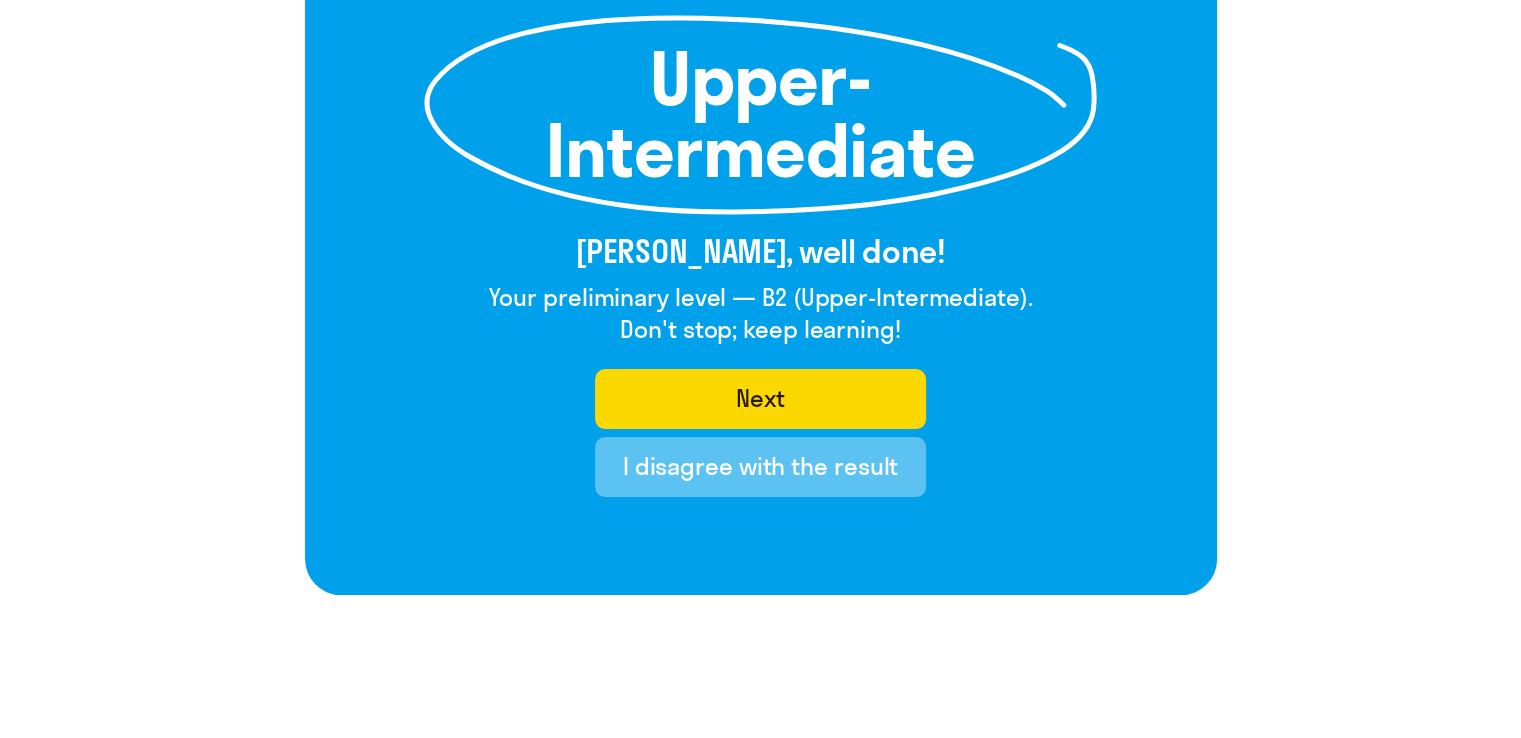 click on "I disagree with the result" 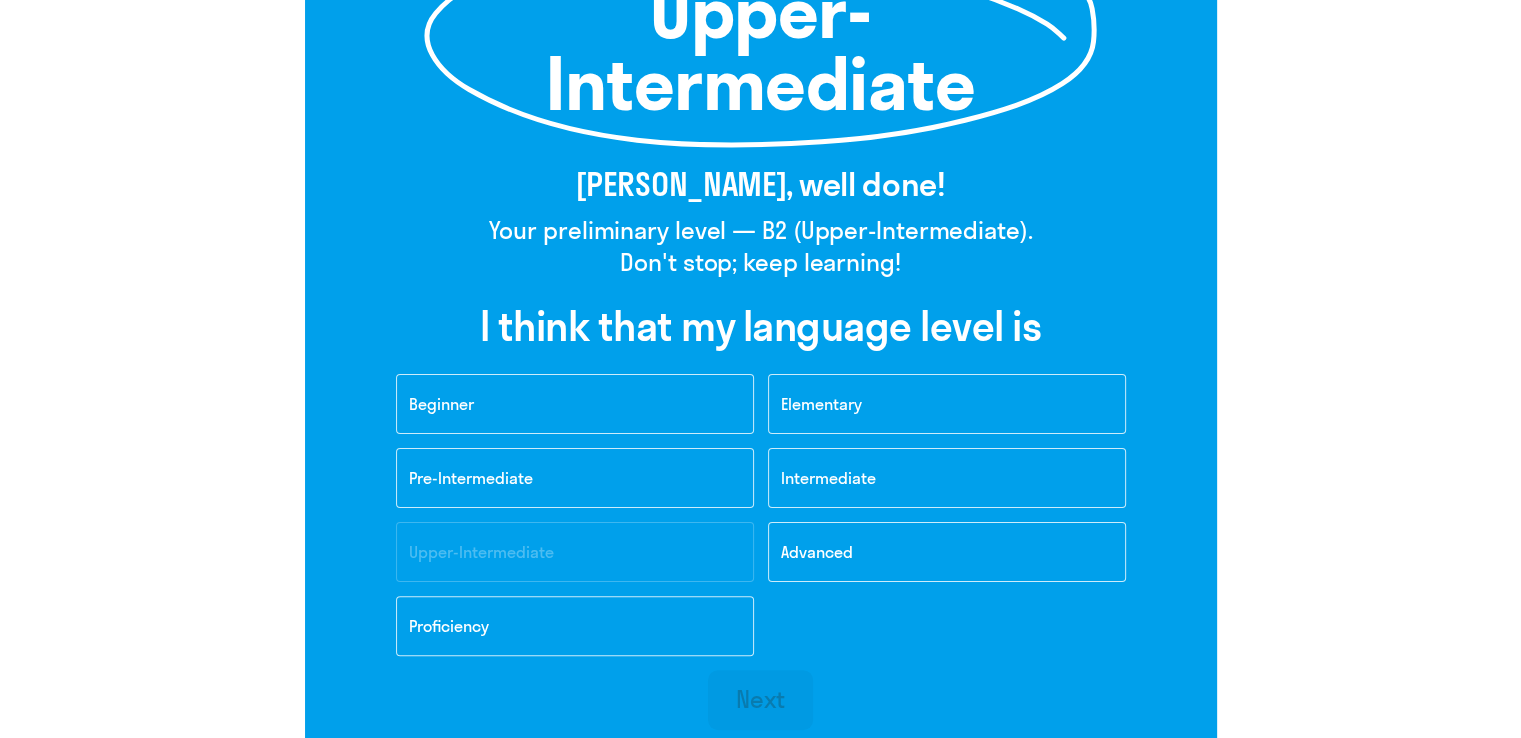 scroll, scrollTop: 500, scrollLeft: 0, axis: vertical 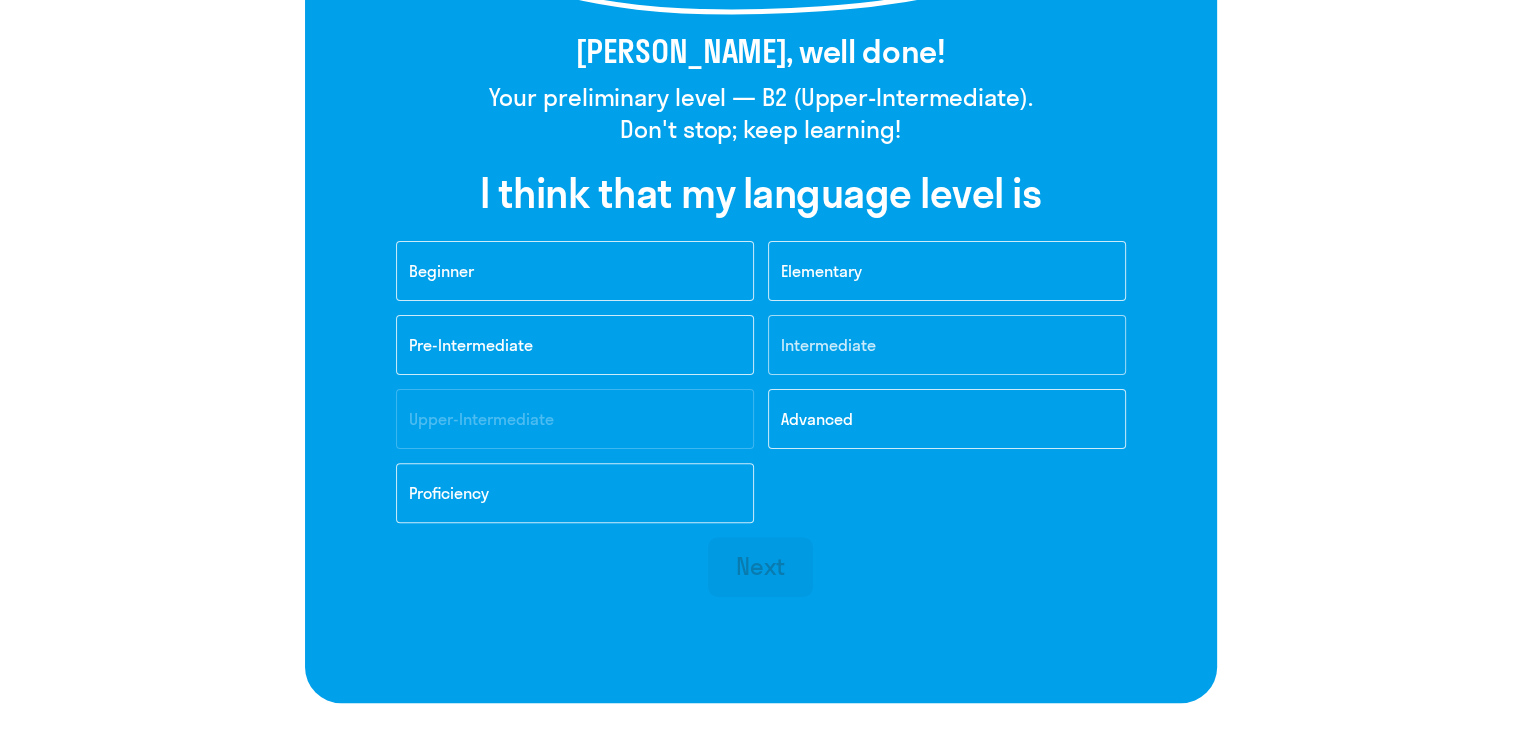 click on "Intermediate" 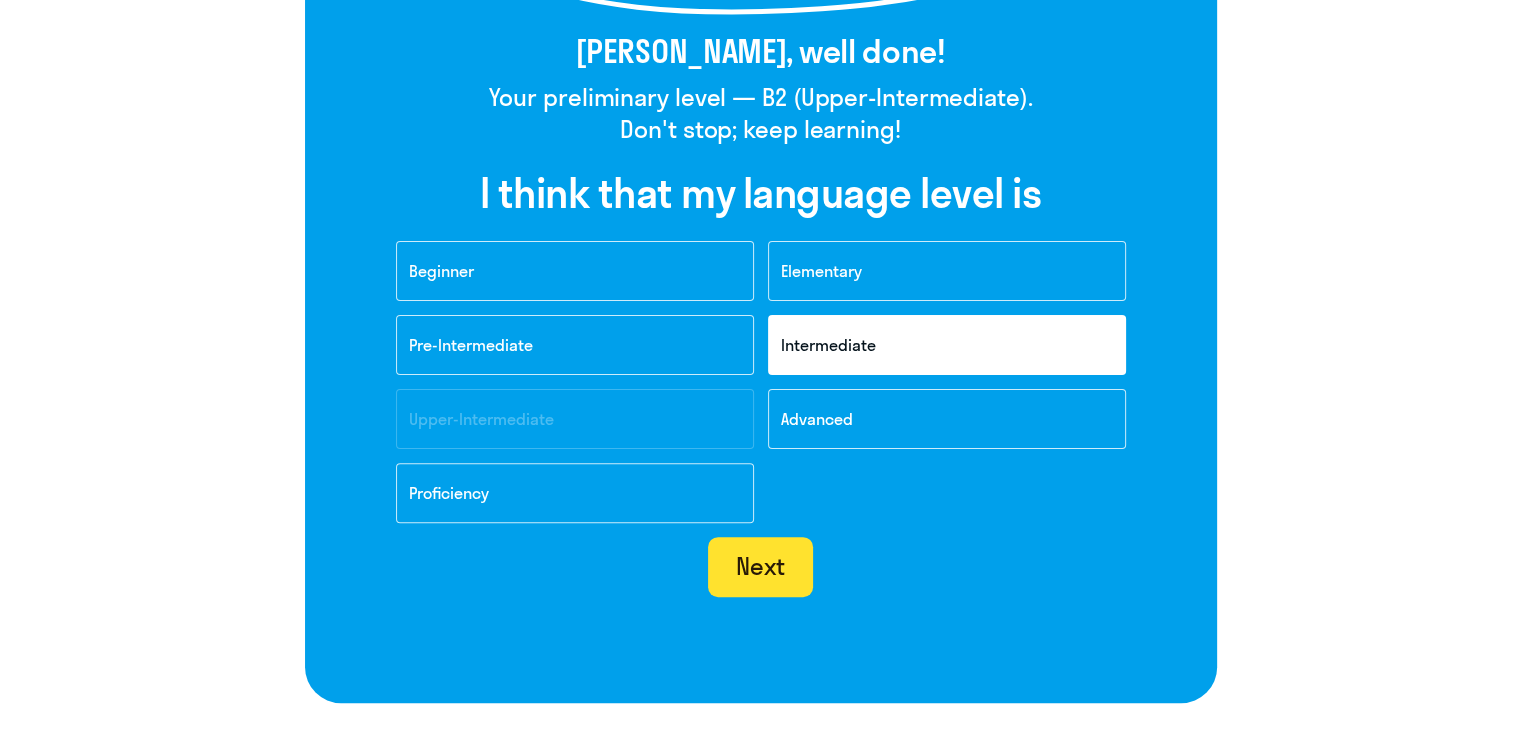 click on "Next" 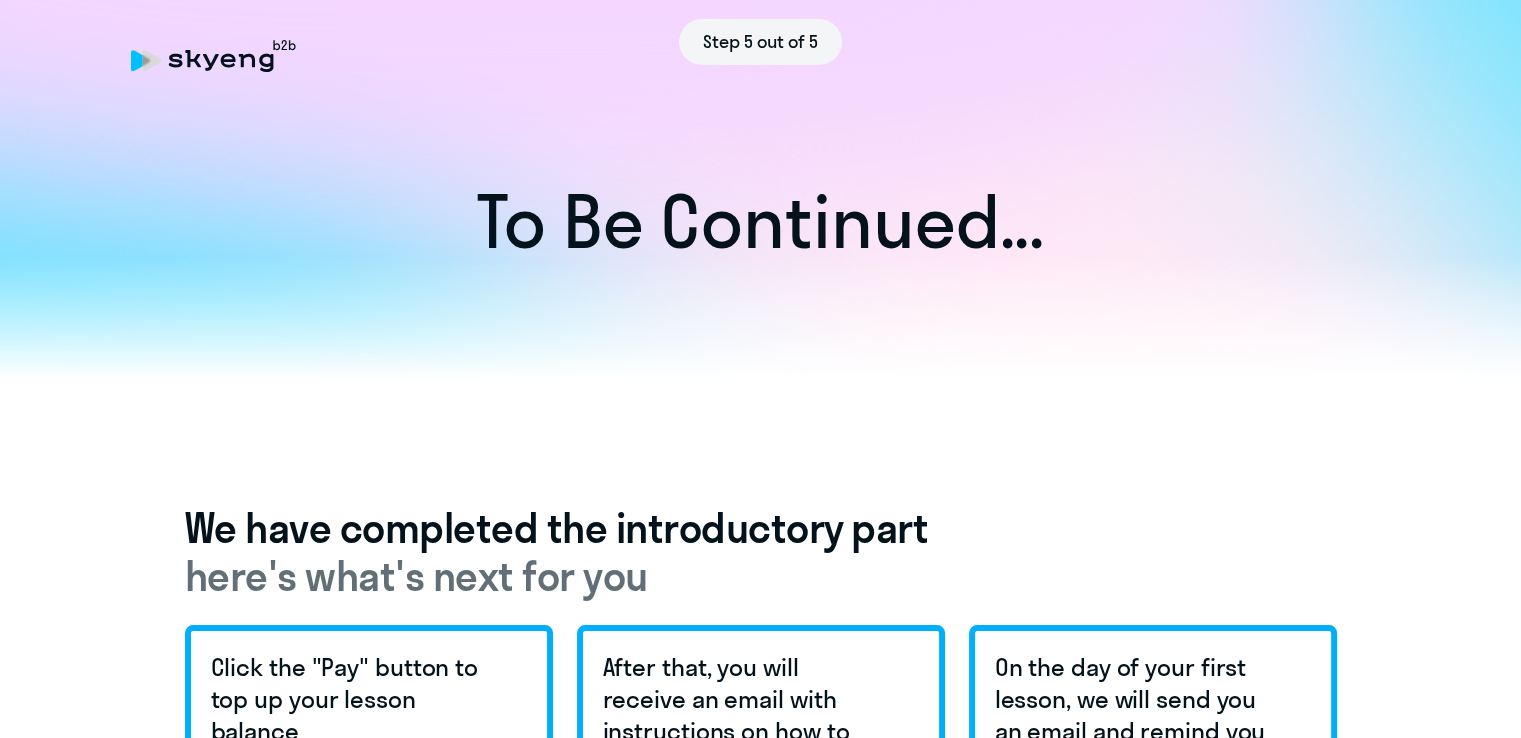scroll, scrollTop: 0, scrollLeft: 0, axis: both 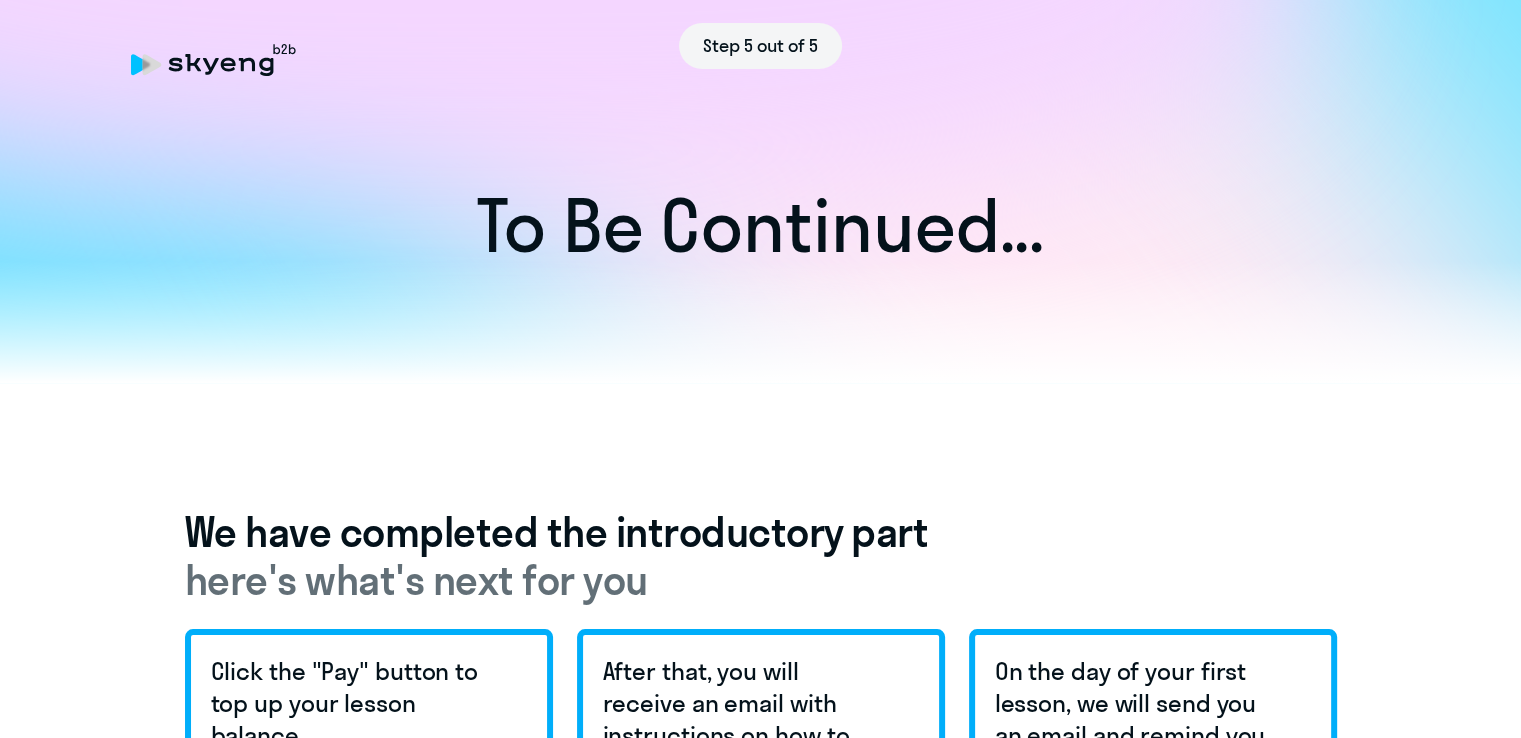 click on "To Be Continued..." 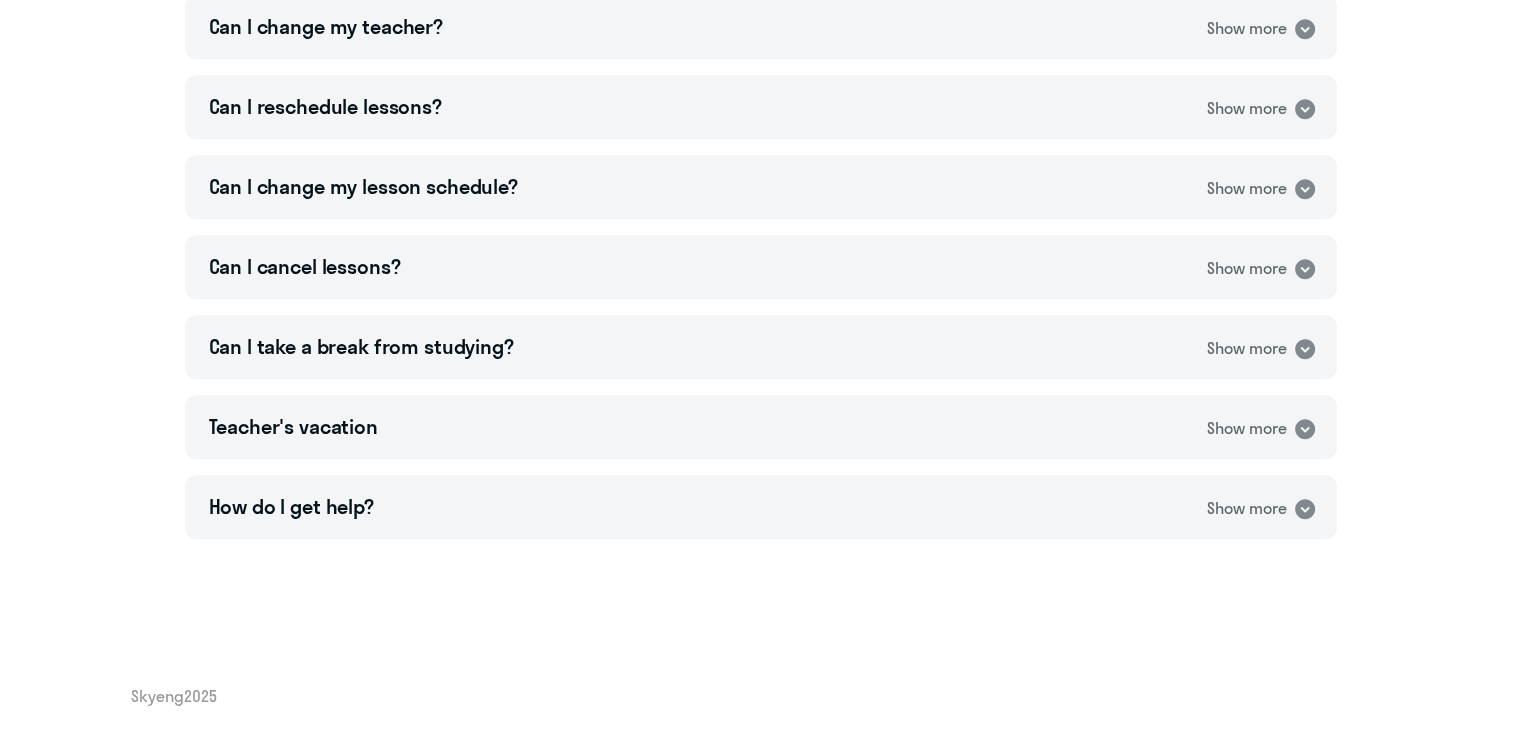 scroll, scrollTop: 738, scrollLeft: 0, axis: vertical 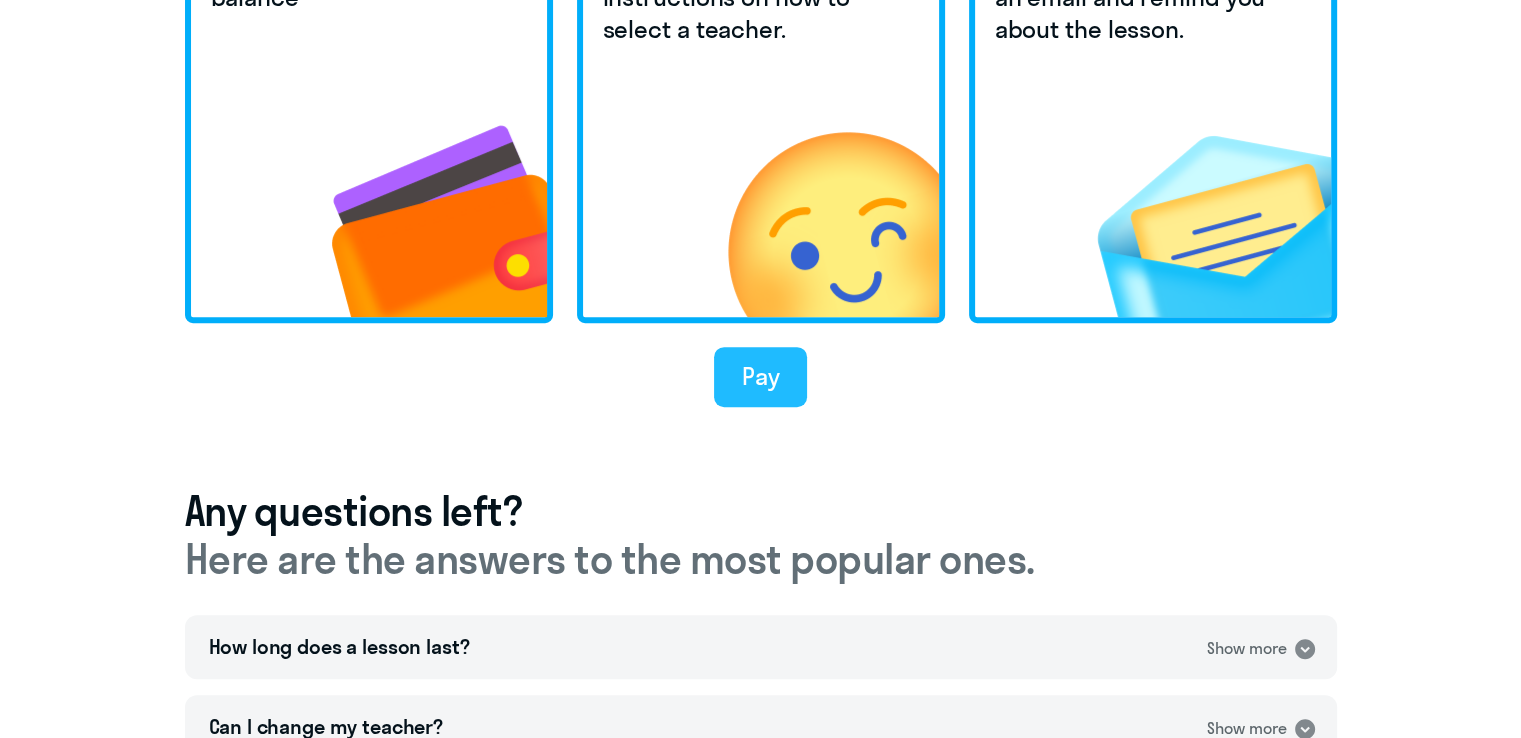 click on "Pay" 